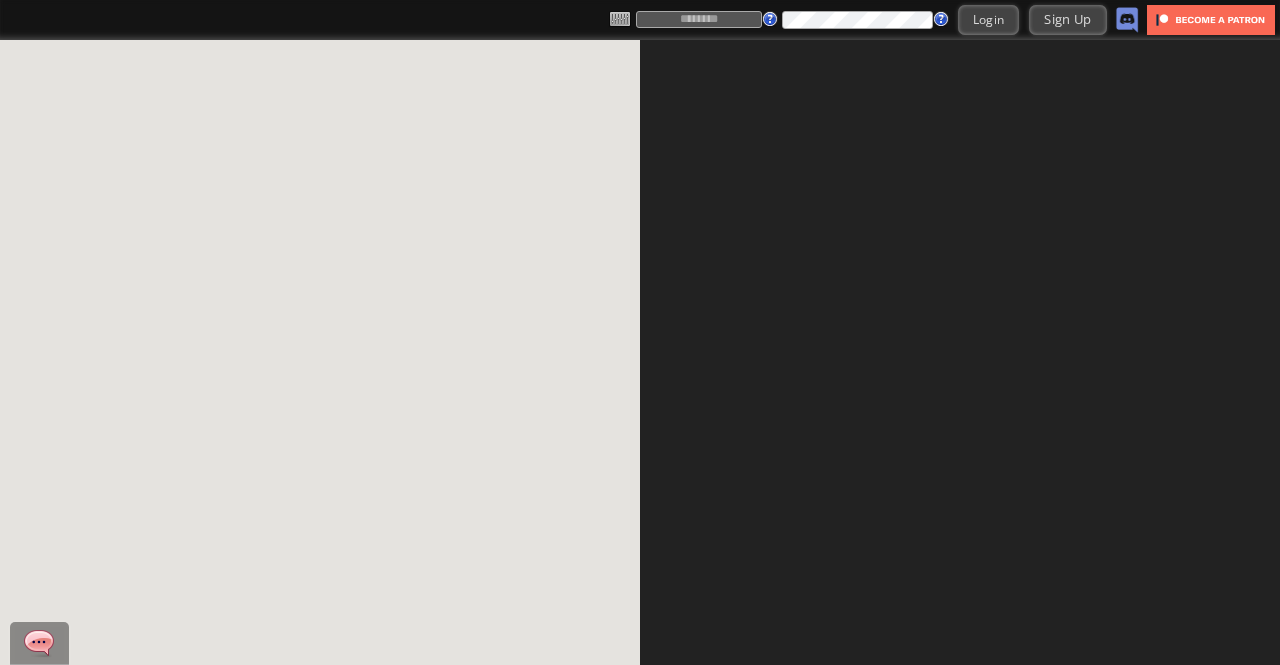 scroll, scrollTop: 0, scrollLeft: 0, axis: both 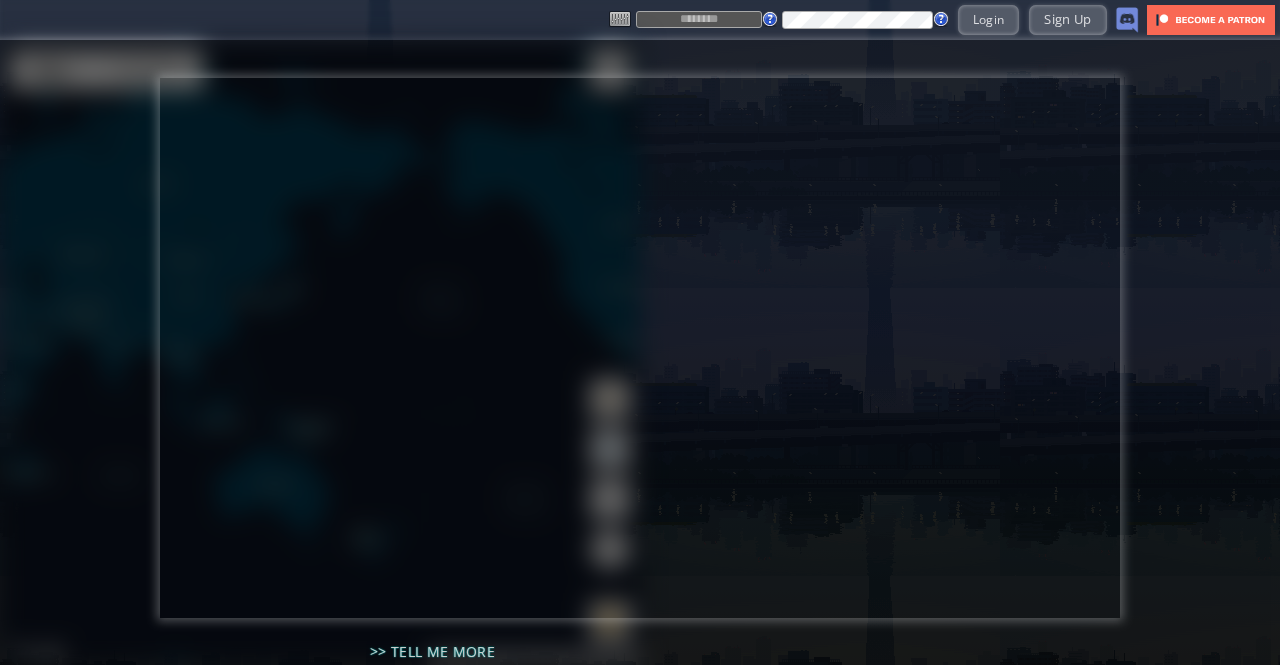 click at bounding box center [0, 665] 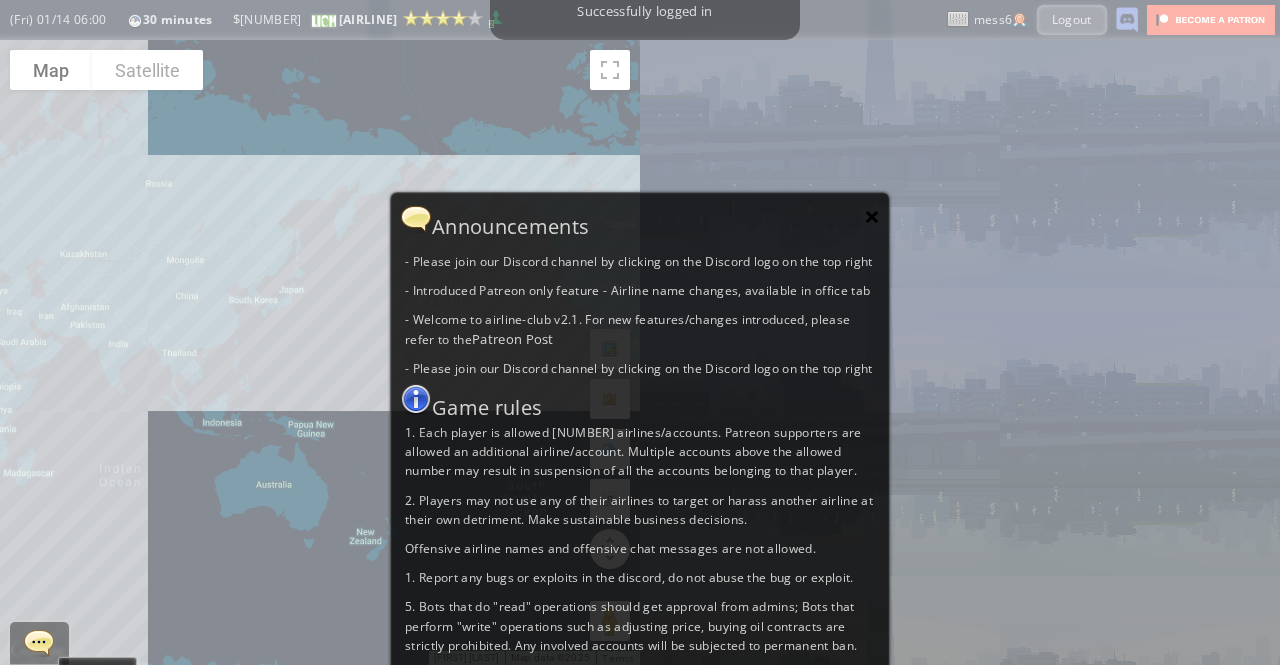 click on "×" at bounding box center (872, 216) 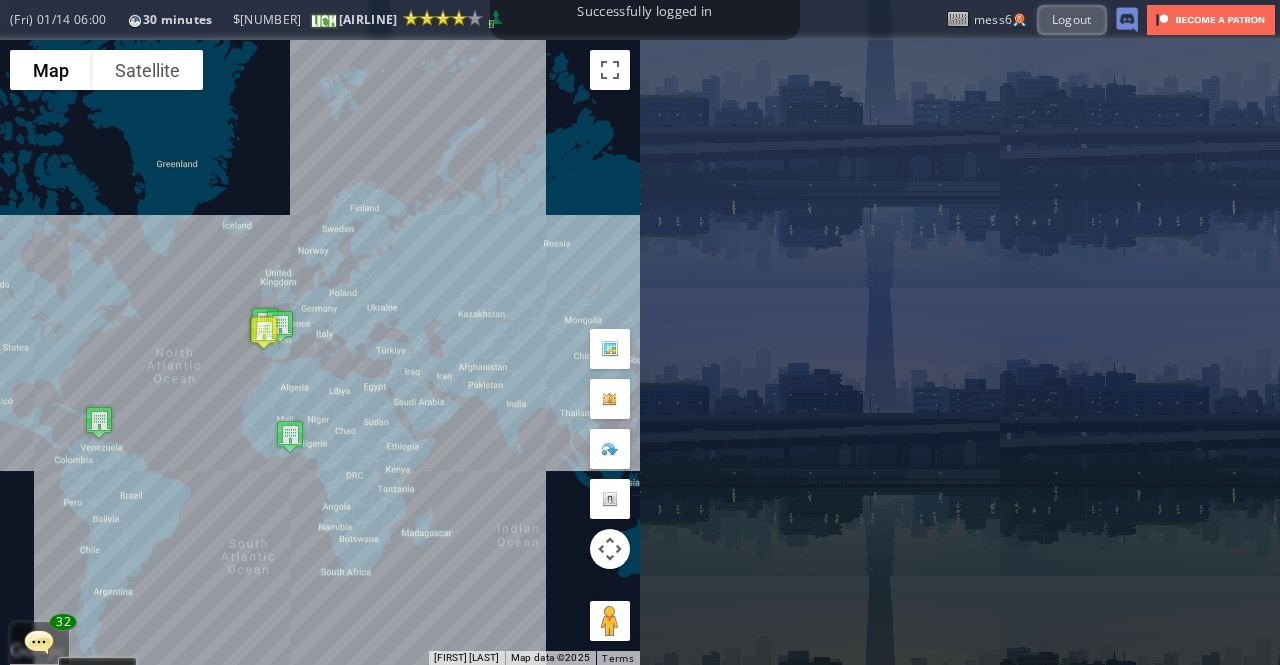 drag, startPoint x: 283, startPoint y: 233, endPoint x: 677, endPoint y: 291, distance: 398.24615 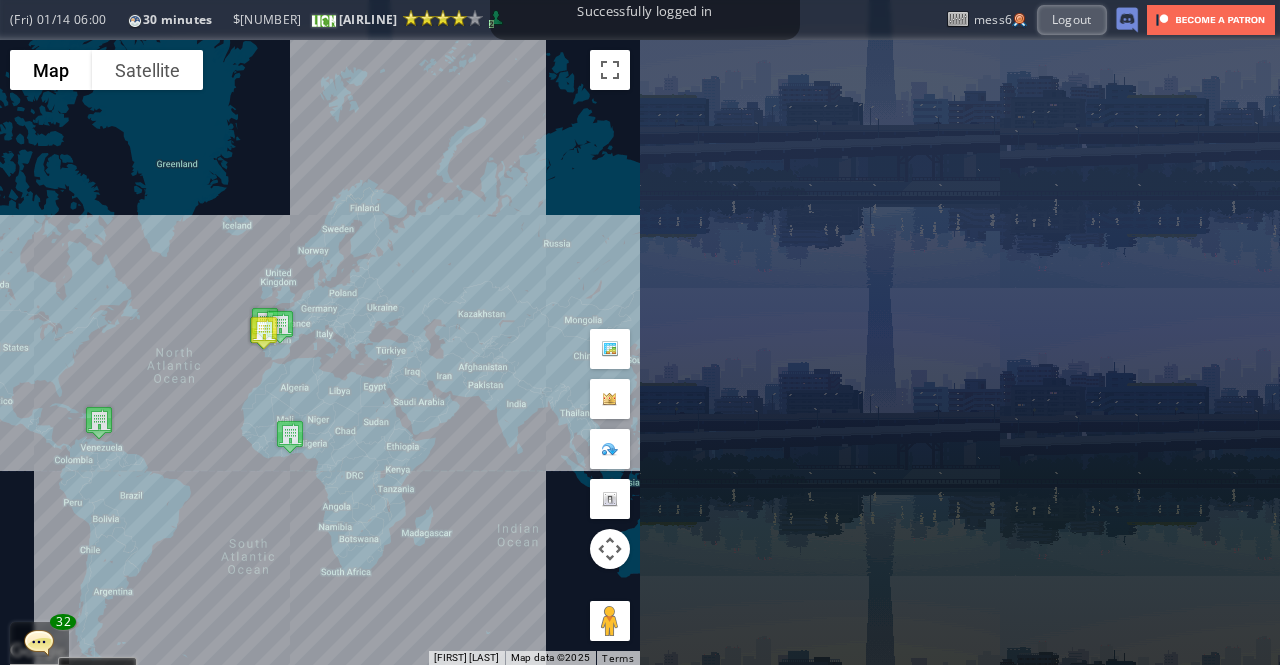 click on "From:
To:
Flight Code:
Distance:
airplane:
Price:" at bounding box center (640, 352) 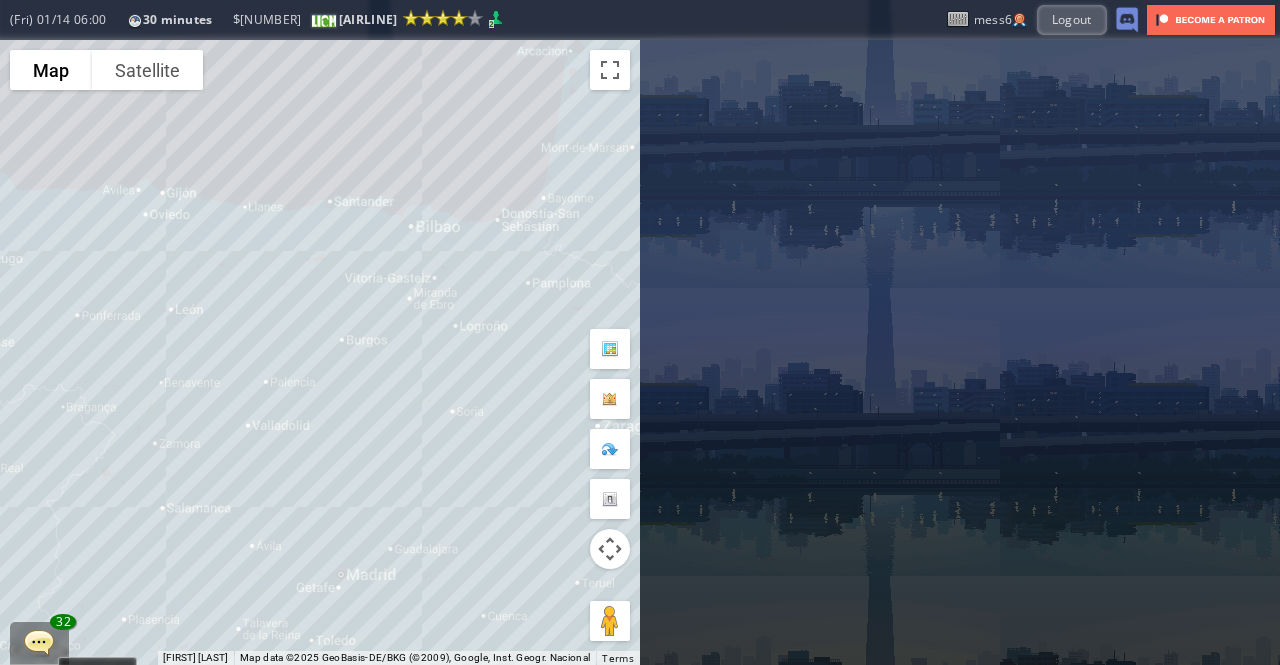 click on "To navigate, press the arrow keys." at bounding box center (320, 352) 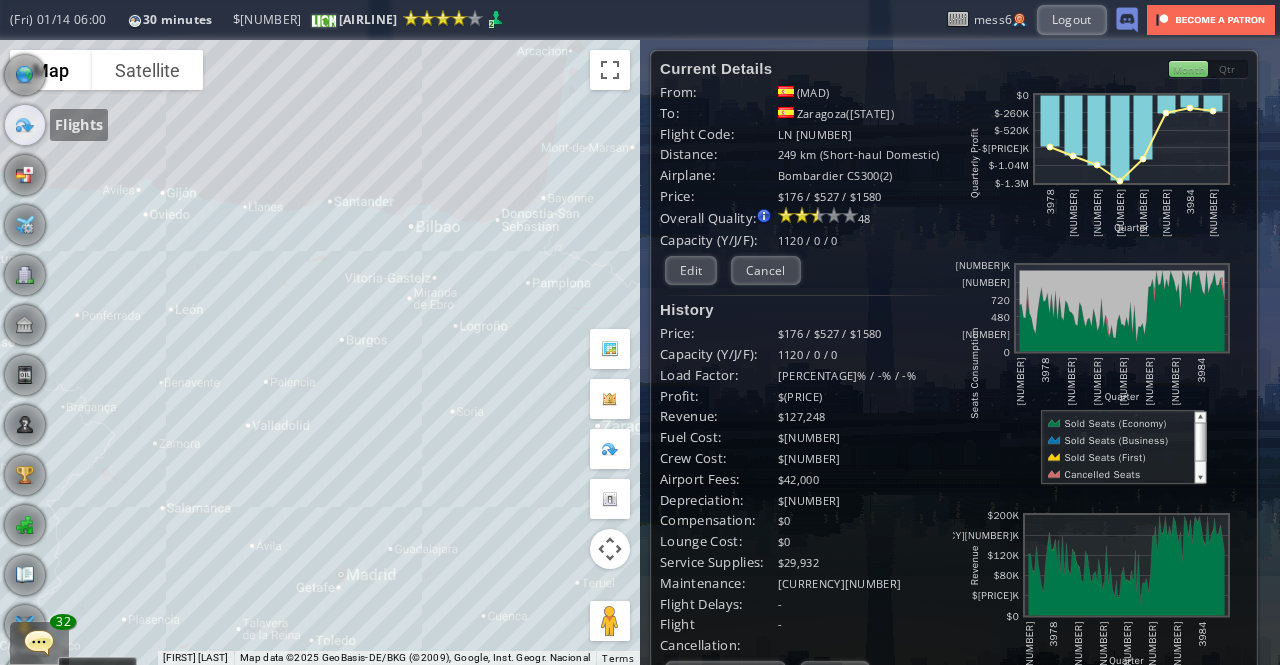 click at bounding box center (25, 125) 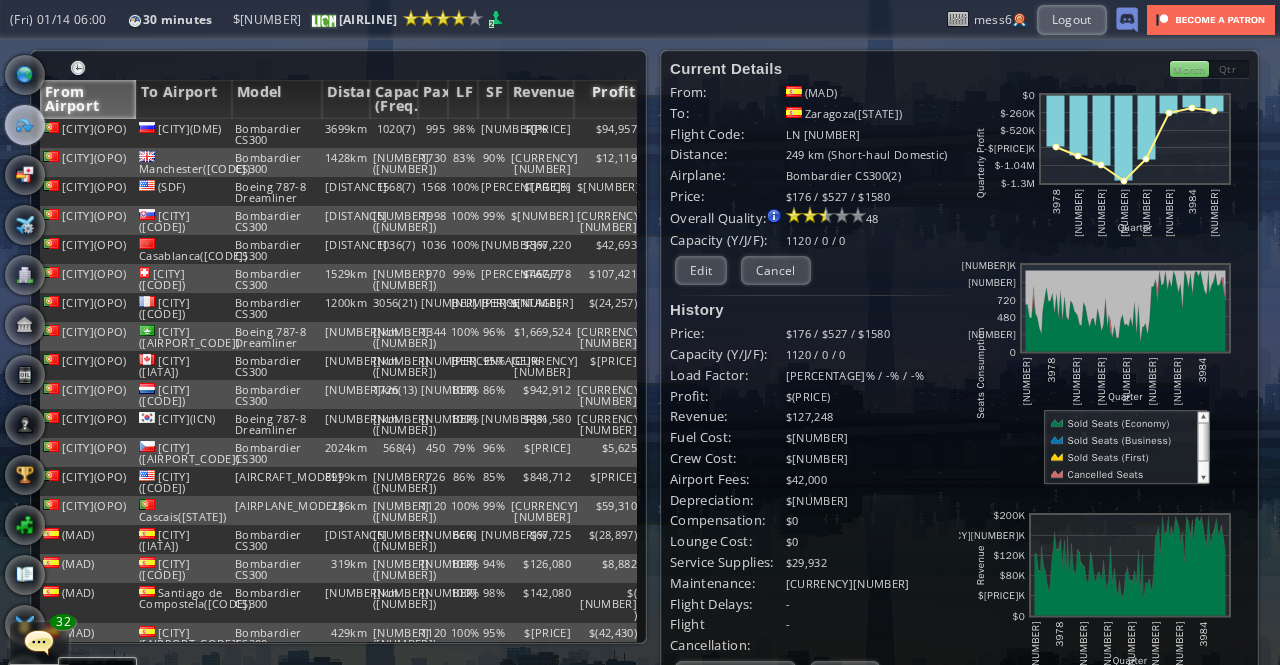 click on "Profit" at bounding box center (607, 99) 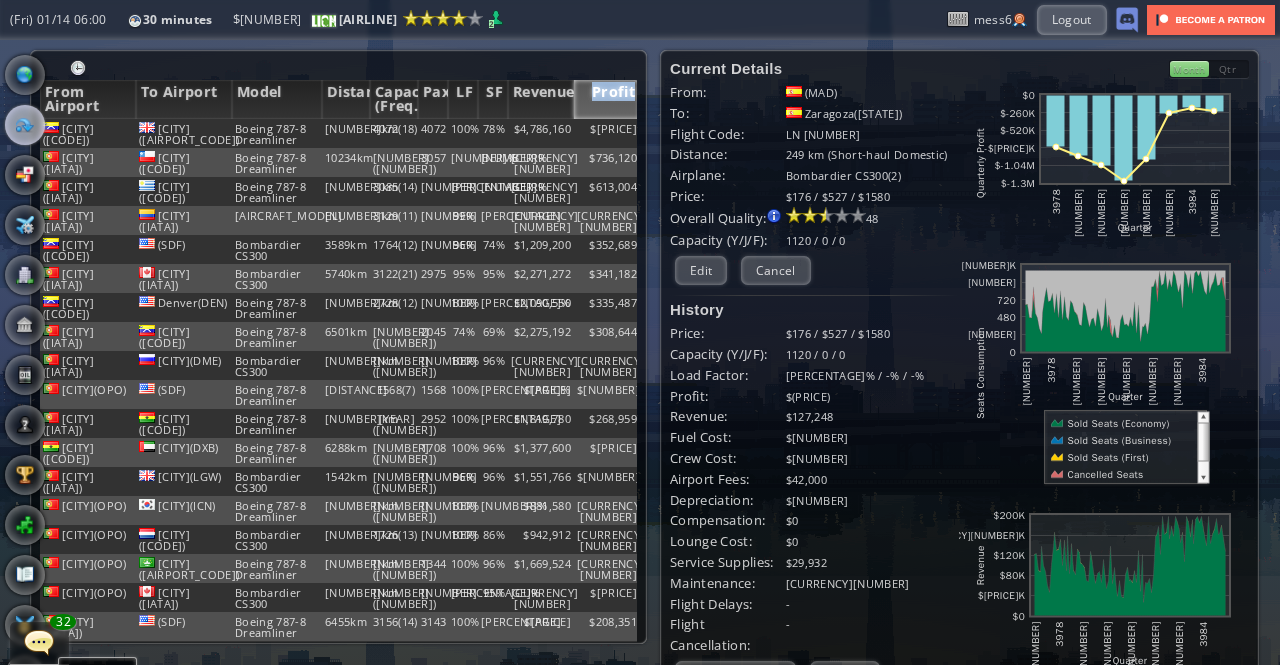 click on "Profit" at bounding box center [607, 99] 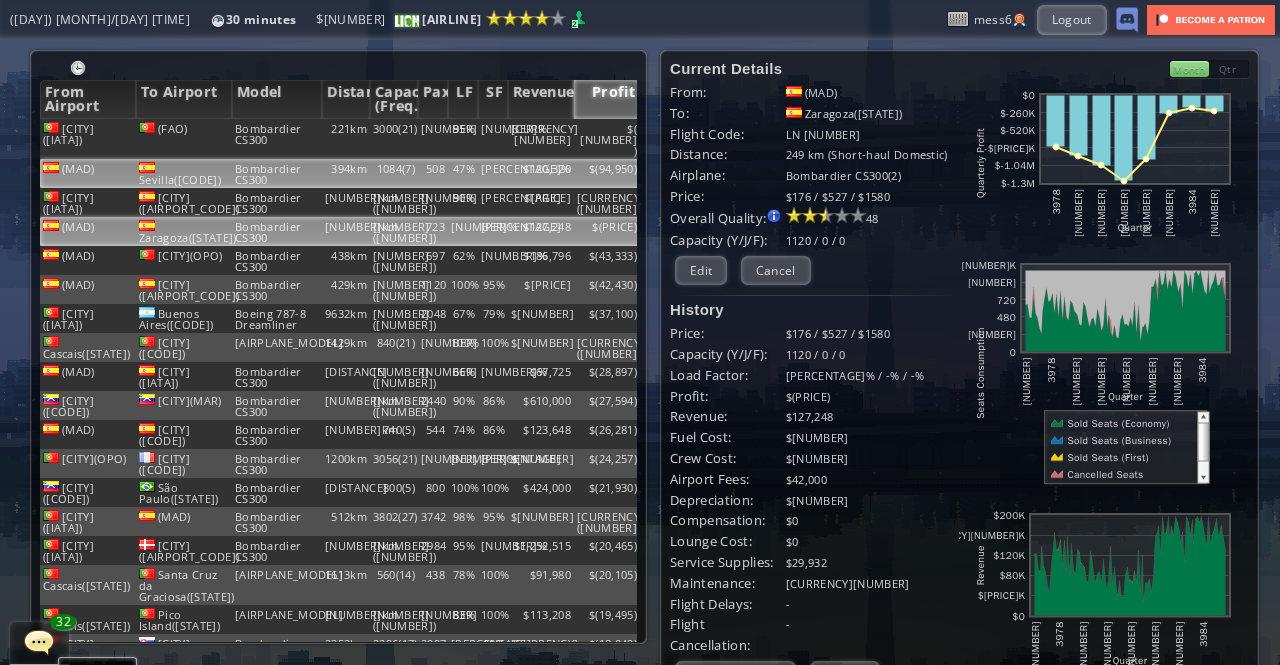 click on "Bombardier CS300" at bounding box center [277, 139] 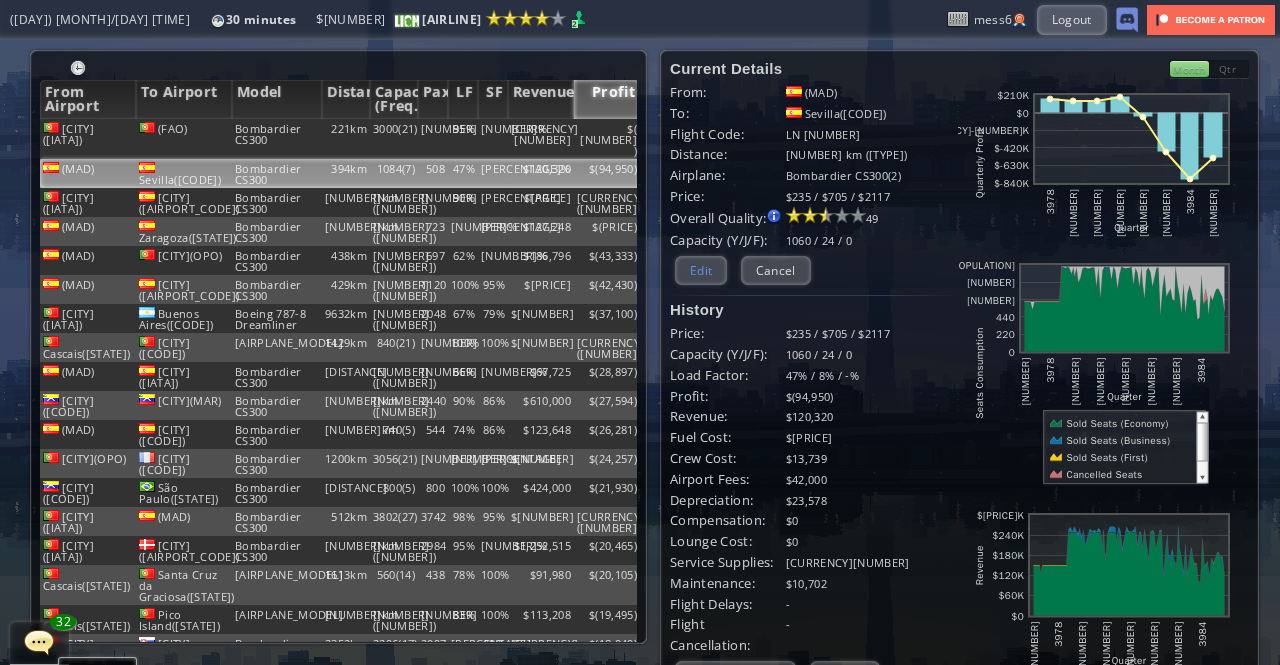 click on "Edit" at bounding box center (701, 270) 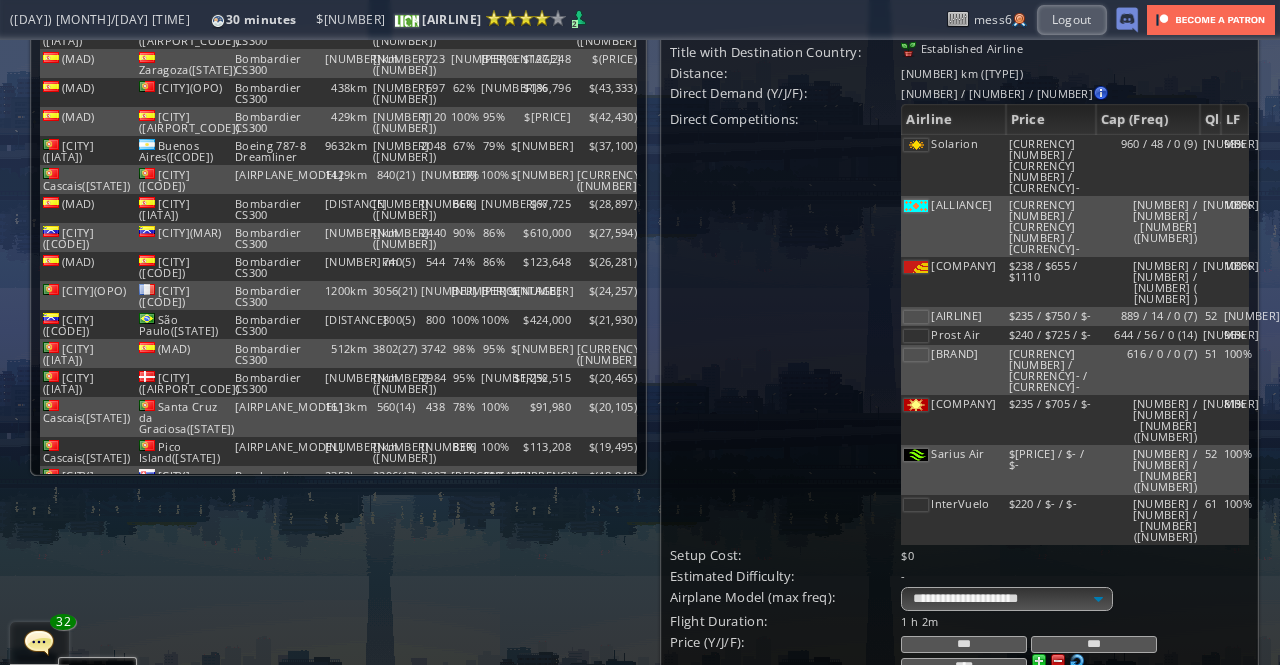 scroll, scrollTop: 200, scrollLeft: 0, axis: vertical 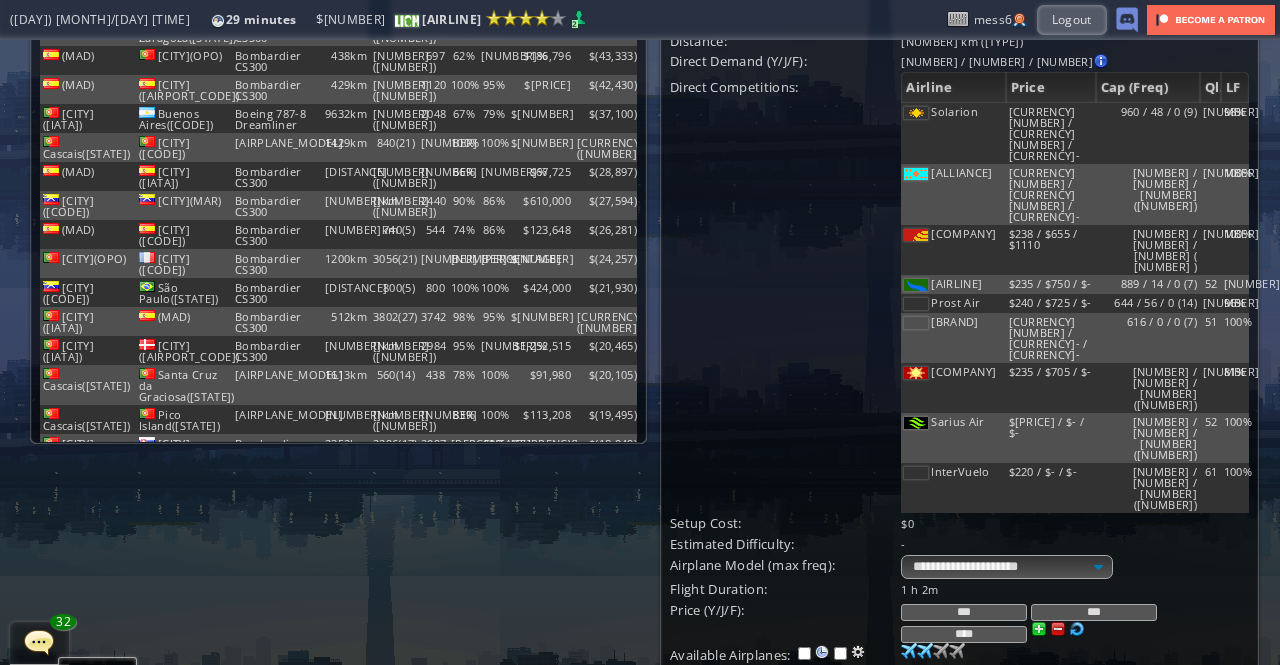 click at bounding box center (1058, 629) 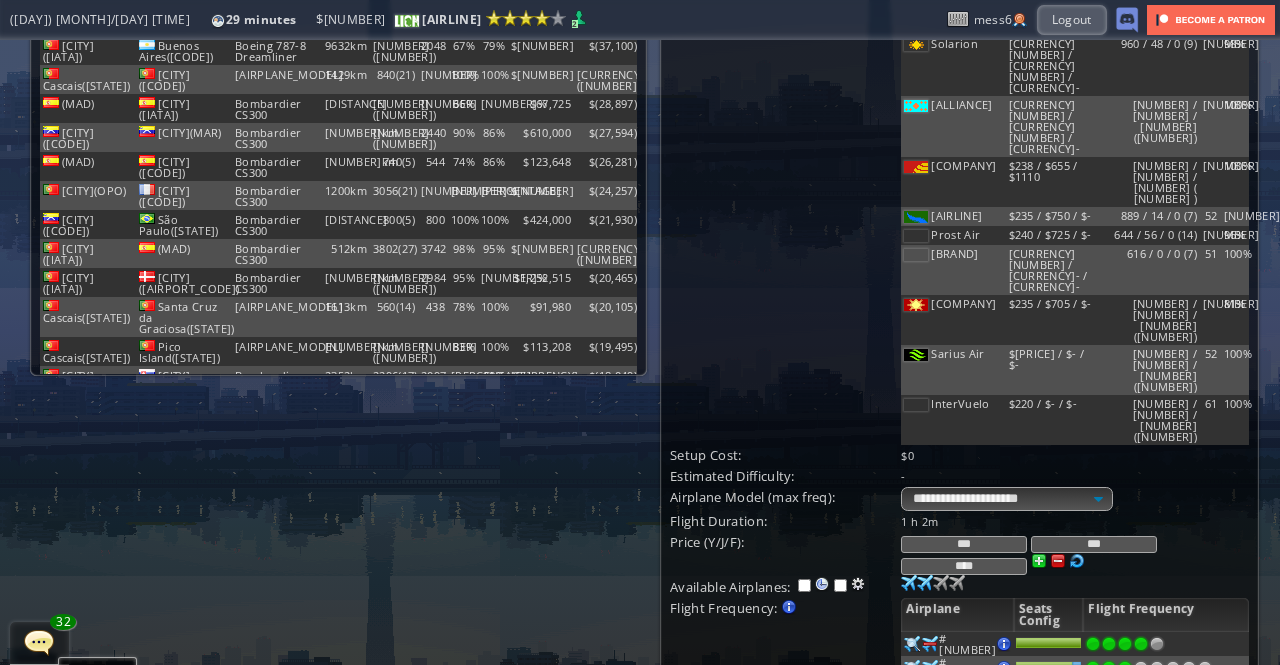 scroll, scrollTop: 300, scrollLeft: 0, axis: vertical 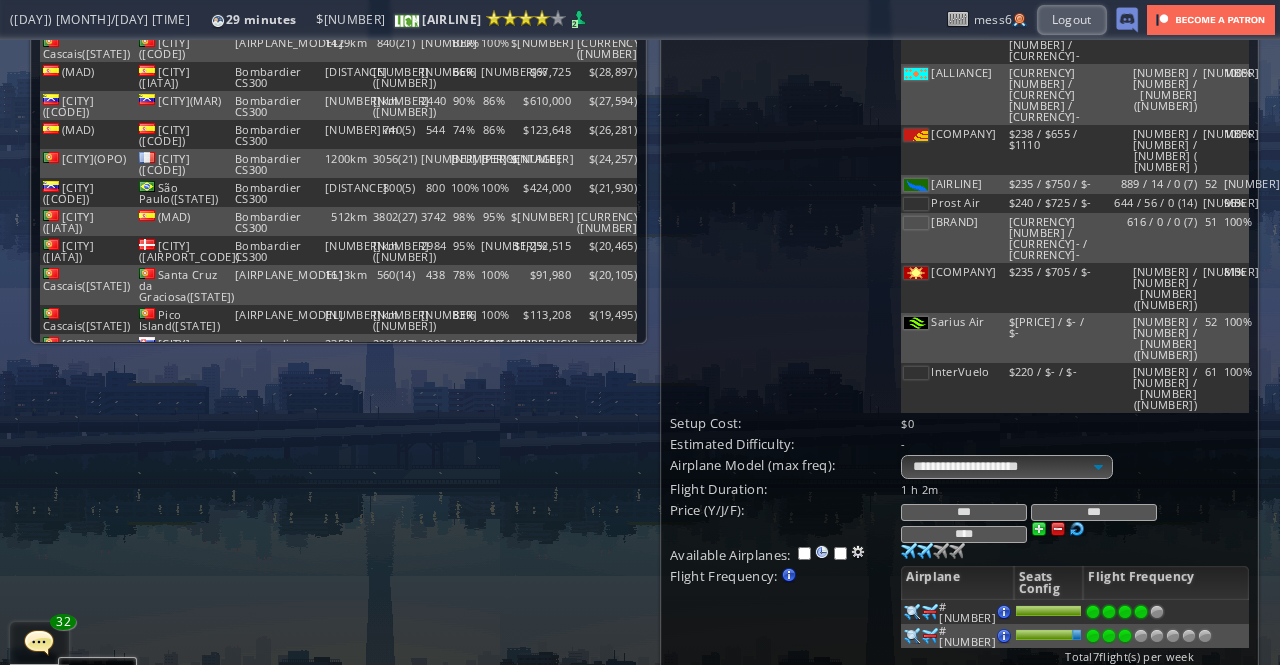 click on "Update" at bounding box center [711, 745] 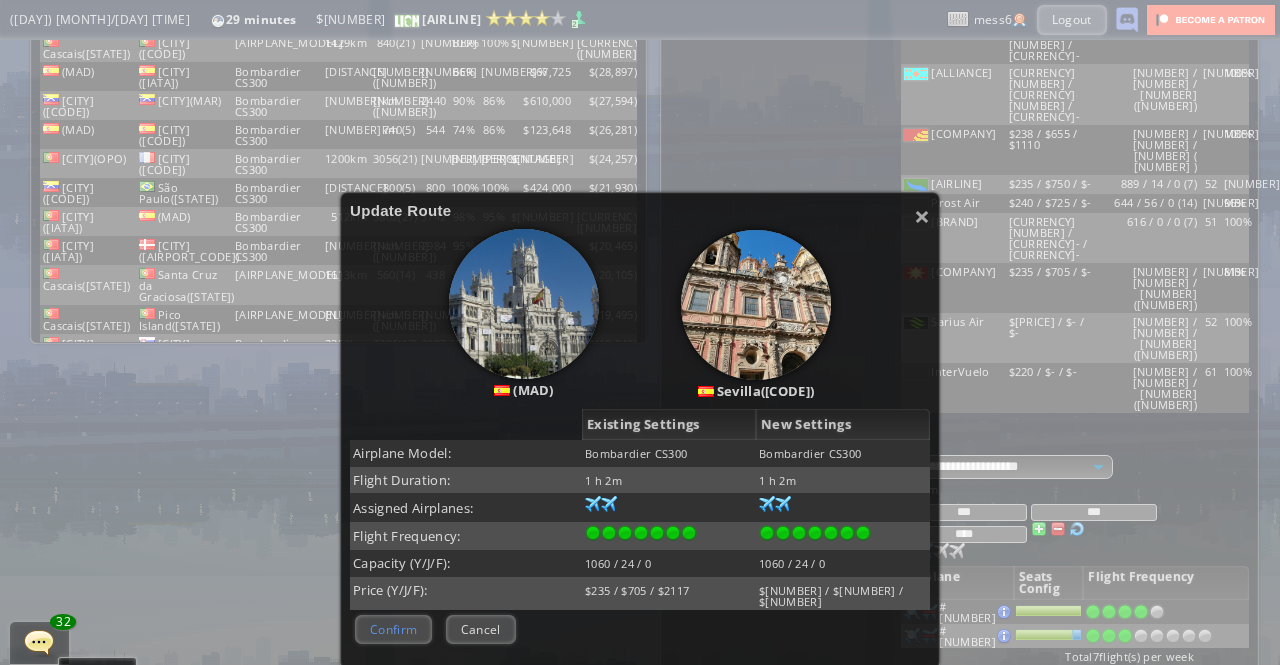 click on "Confirm" at bounding box center [393, 629] 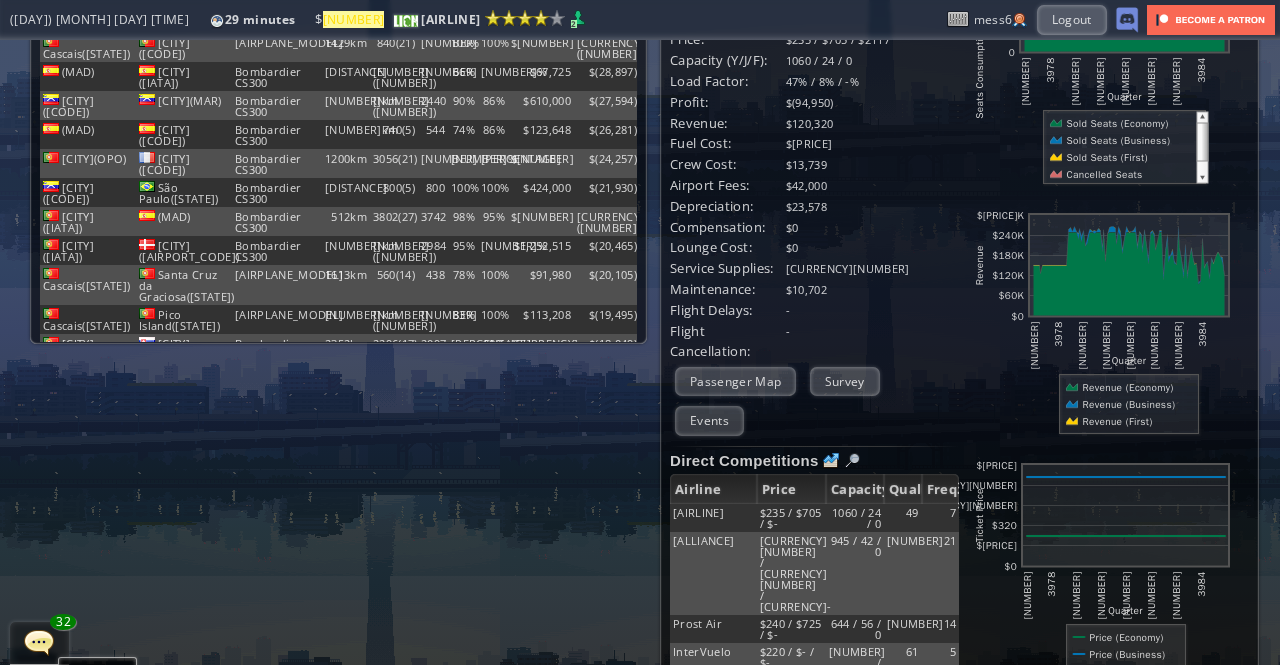 scroll, scrollTop: 100, scrollLeft: 0, axis: vertical 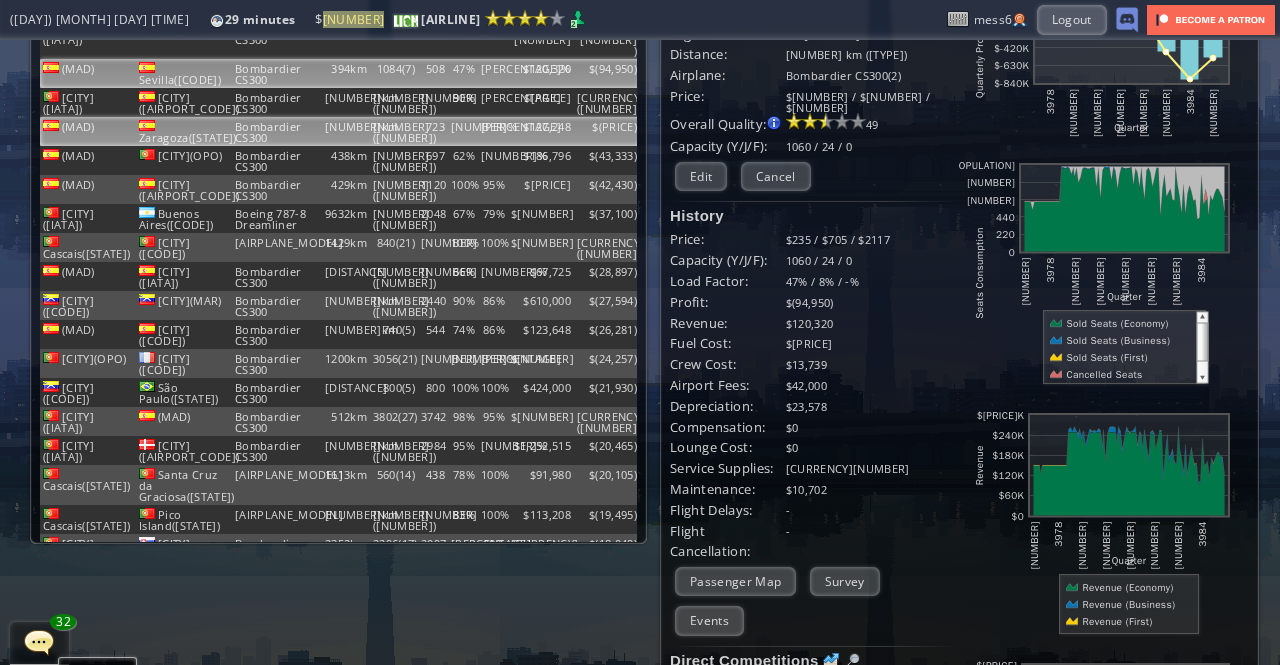 click on "Zaragoza([STATE])" at bounding box center [184, 39] 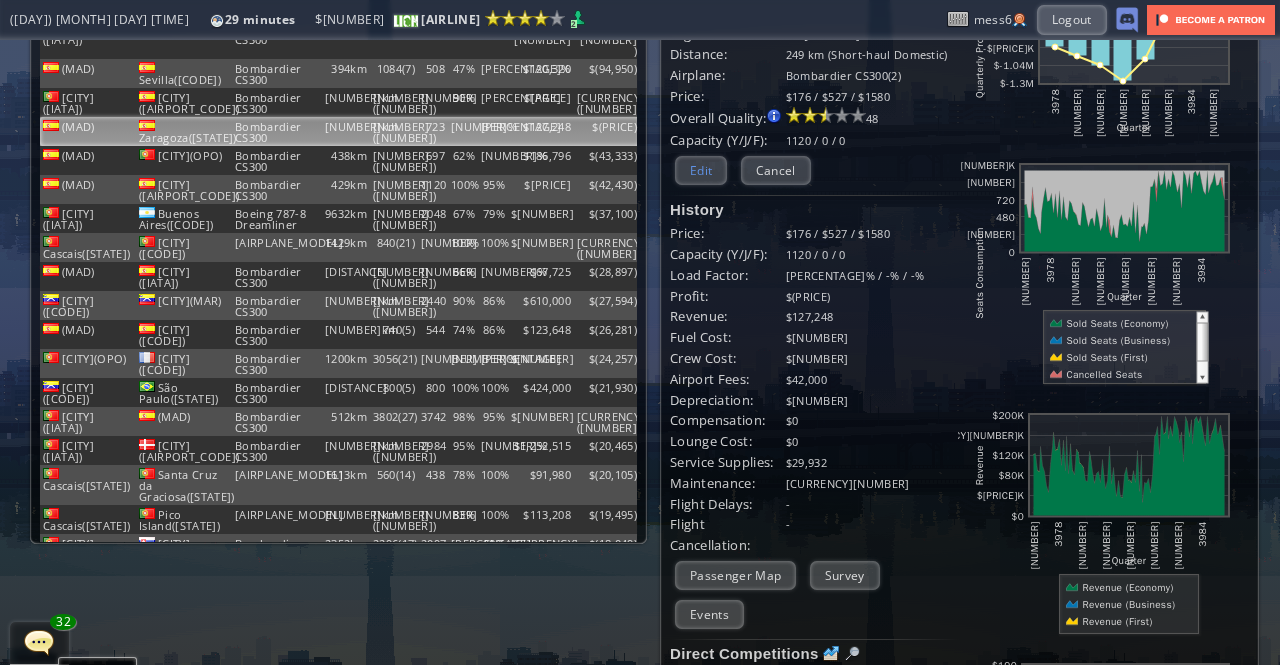 click on "Edit" at bounding box center (701, 170) 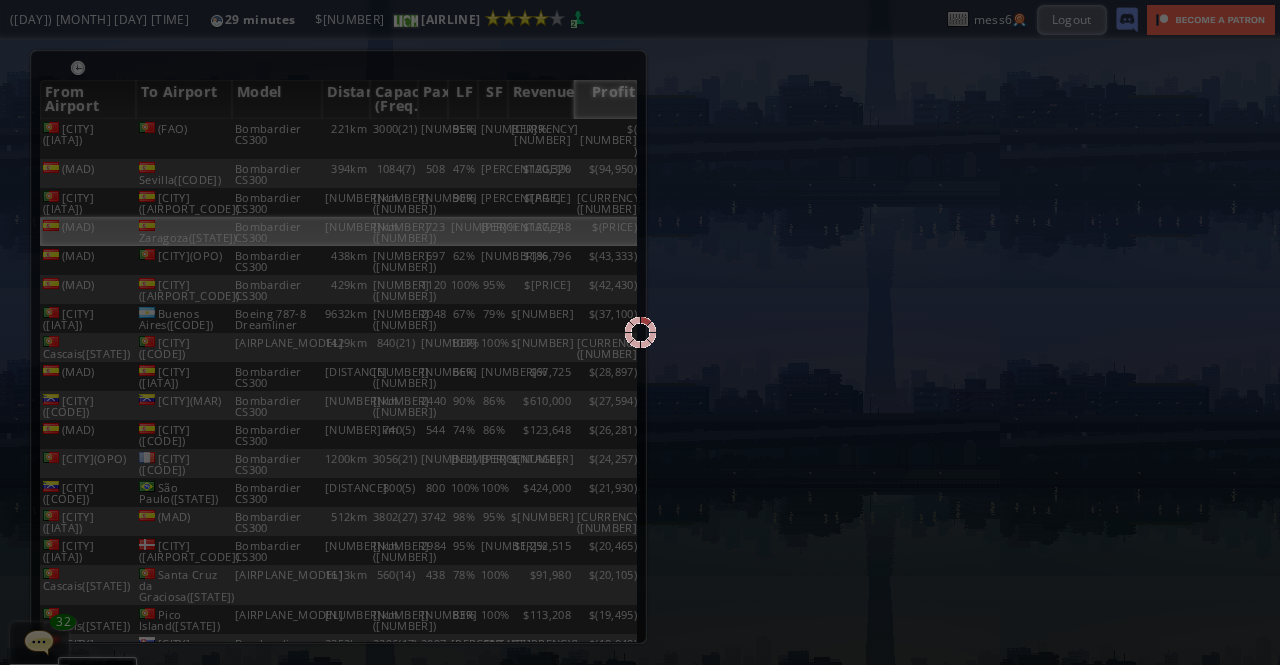 scroll, scrollTop: 0, scrollLeft: 0, axis: both 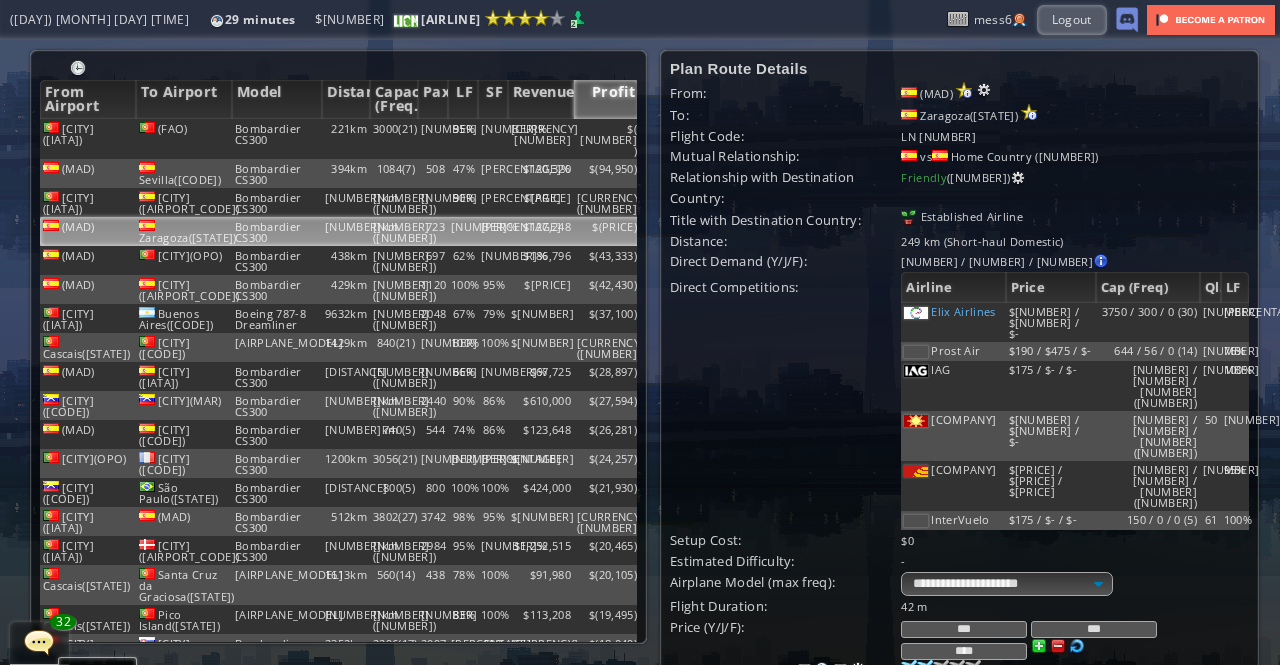 click at bounding box center (1058, 646) 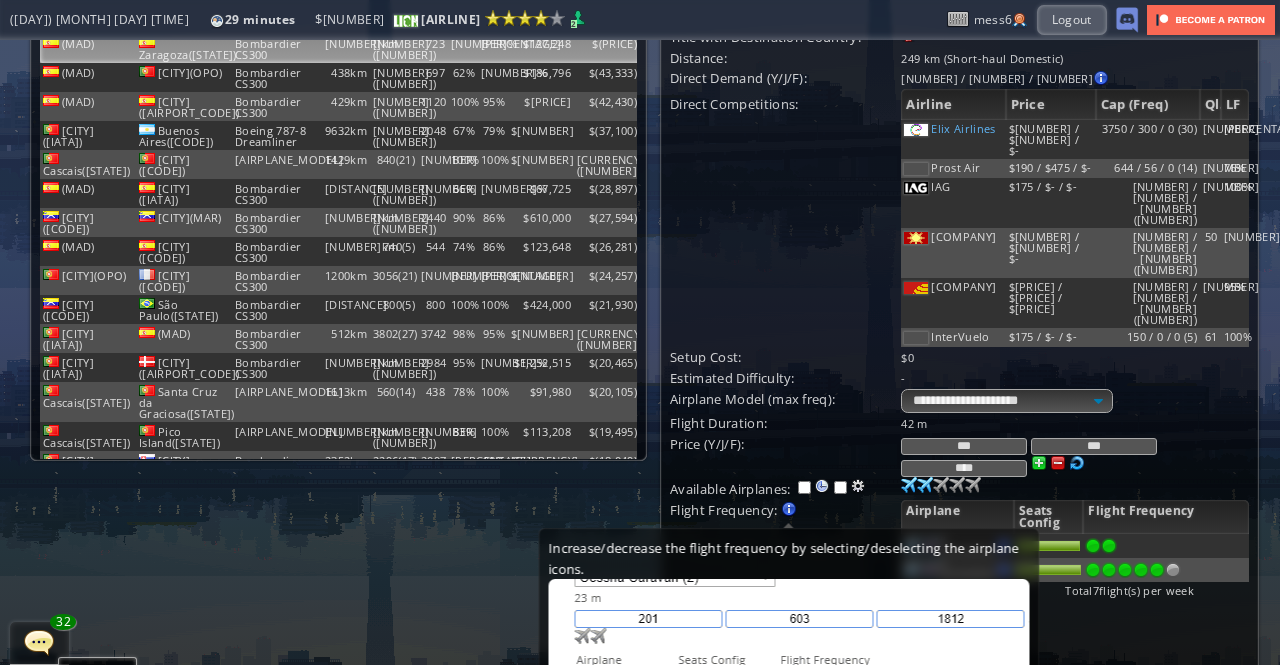 scroll, scrollTop: 200, scrollLeft: 0, axis: vertical 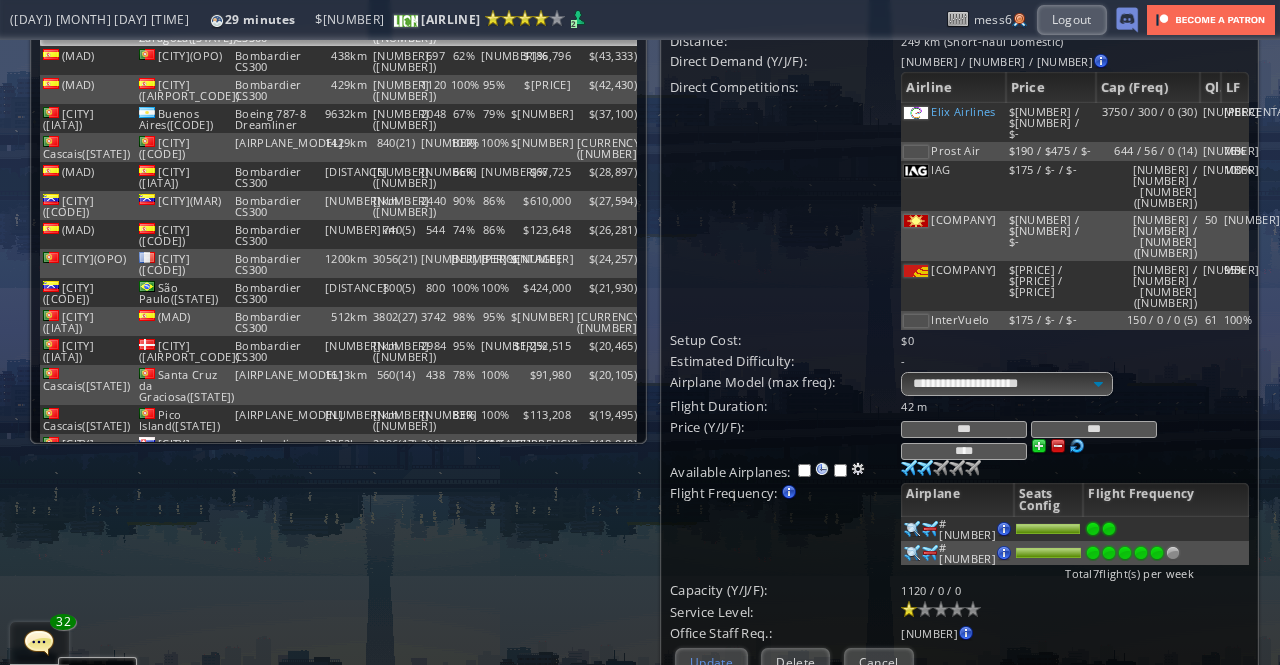 click on "Update" at bounding box center [711, 662] 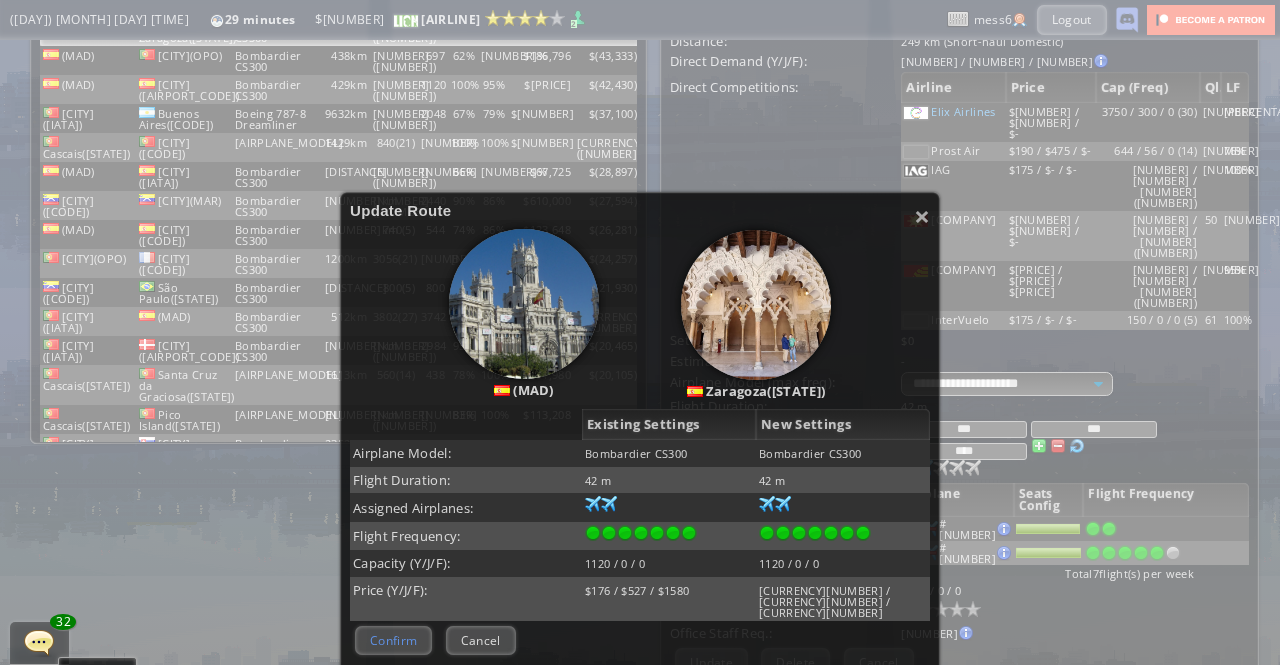 click on "Confirm" at bounding box center [393, 640] 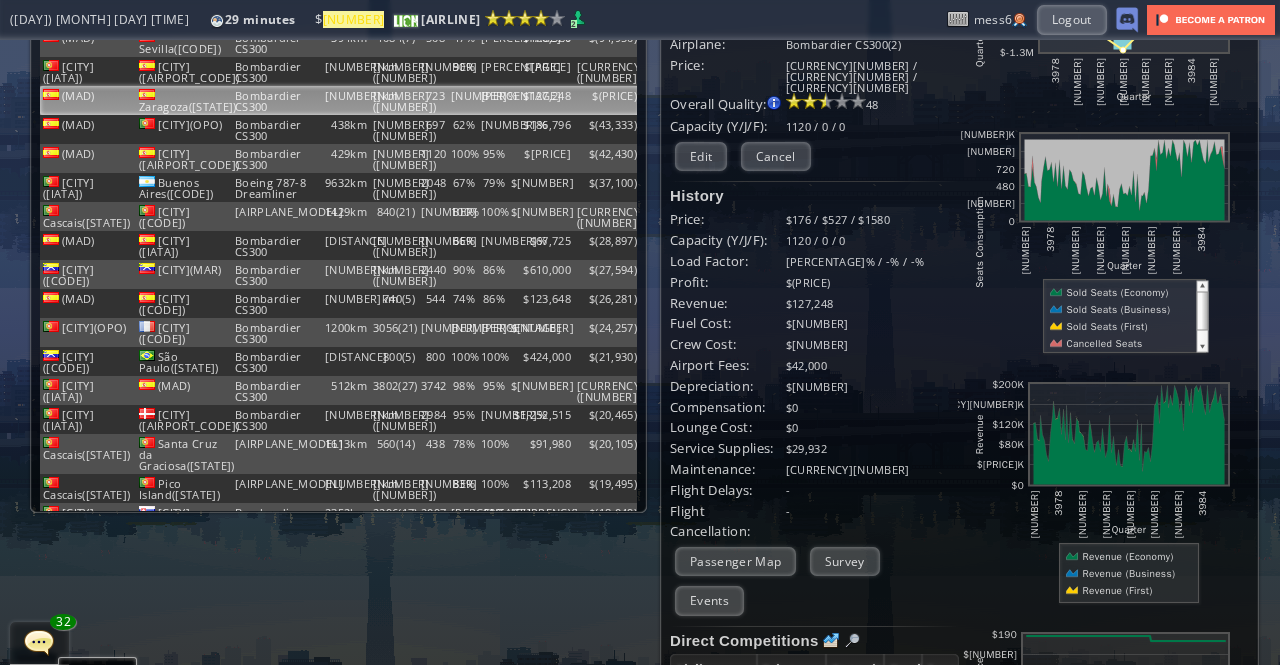 scroll, scrollTop: 100, scrollLeft: 0, axis: vertical 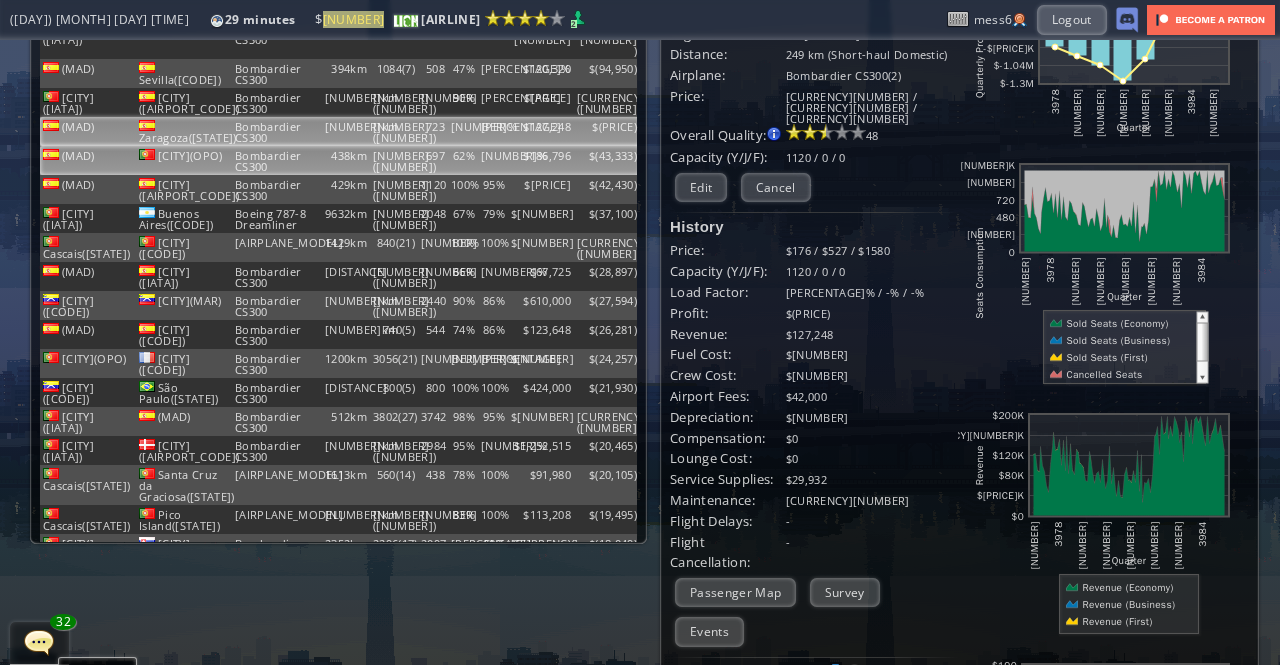 click on "[NUMBER]([NUMBER])" at bounding box center (394, 39) 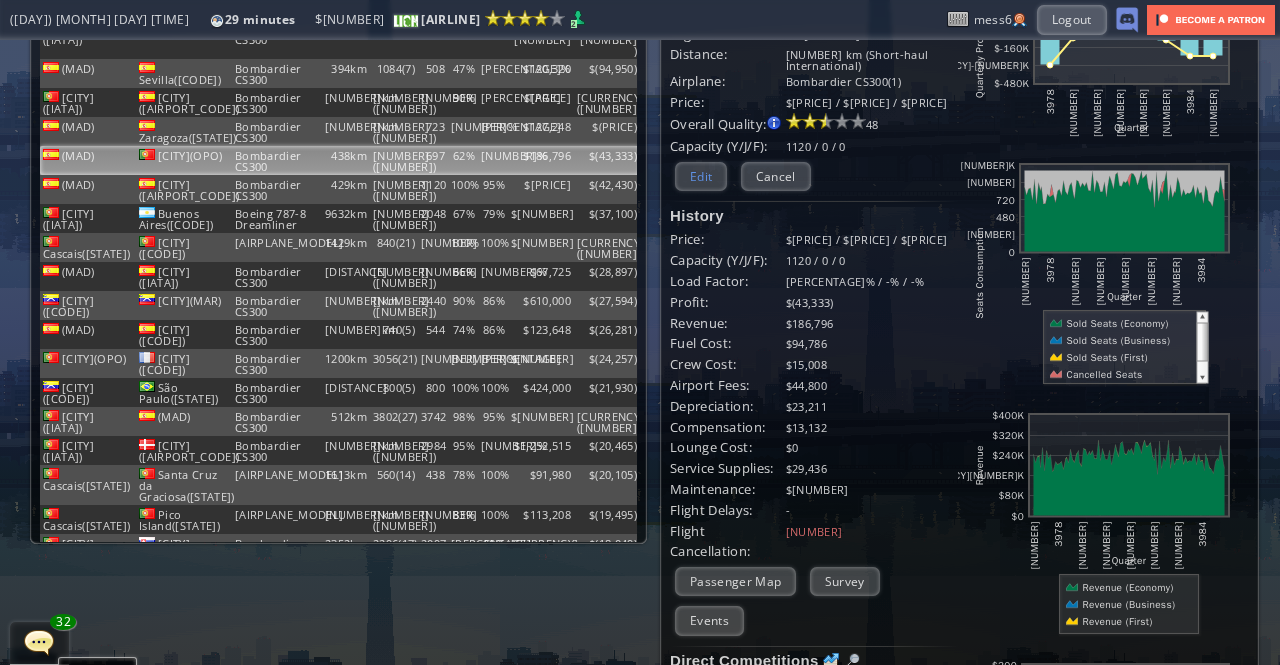 click on "Edit" at bounding box center [701, 176] 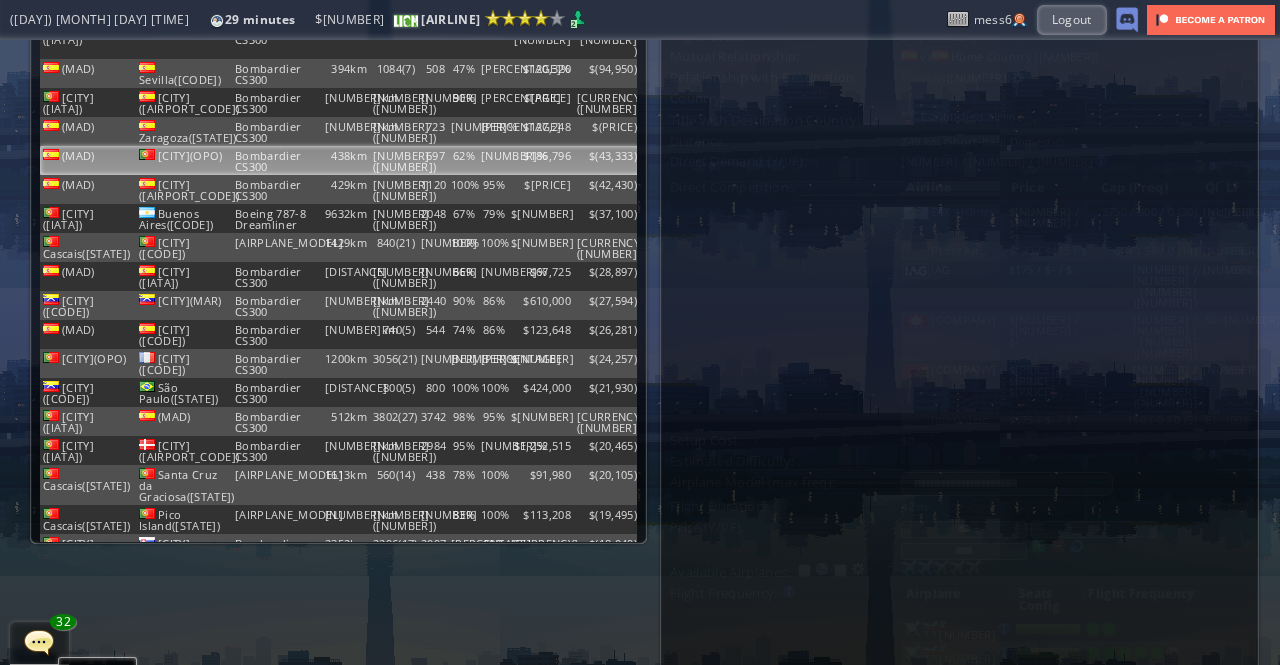 scroll, scrollTop: 0, scrollLeft: 0, axis: both 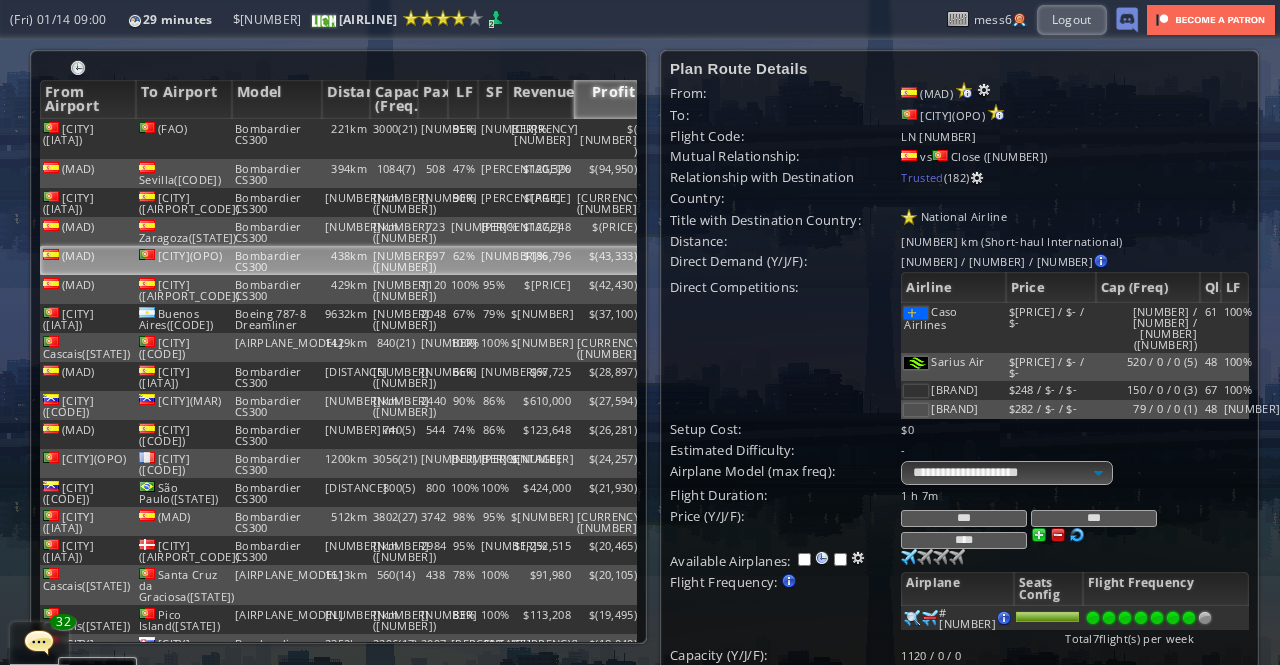 click at bounding box center [1058, 535] 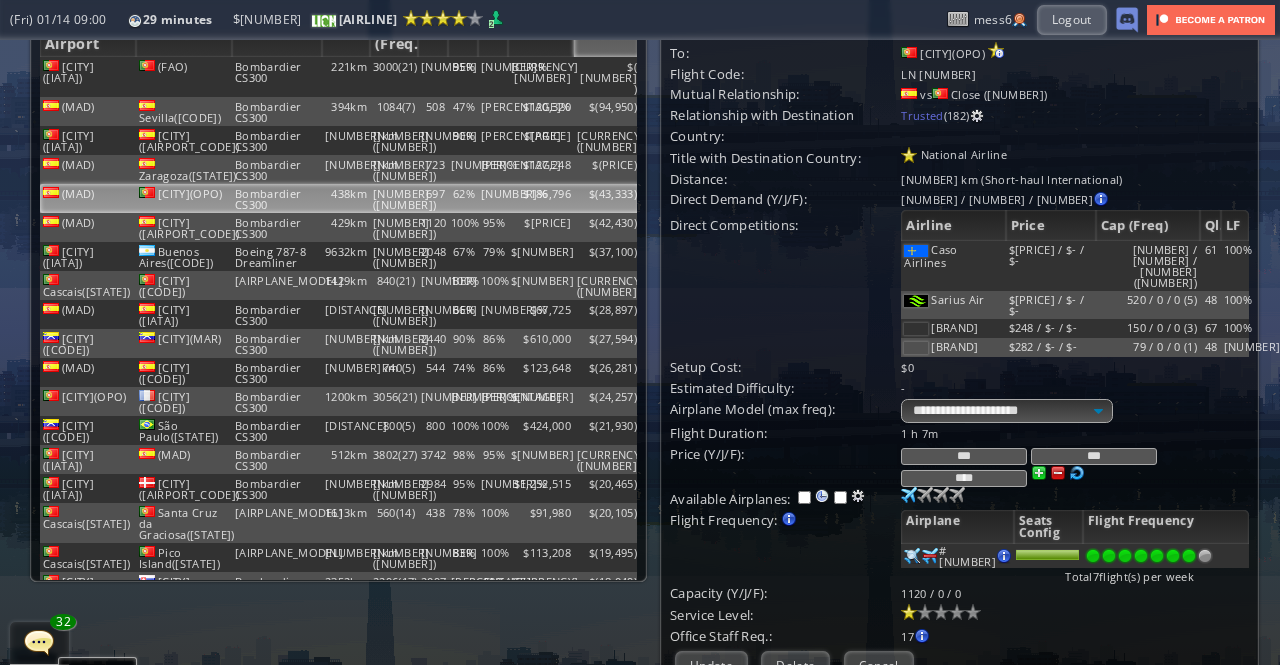 scroll, scrollTop: 200, scrollLeft: 0, axis: vertical 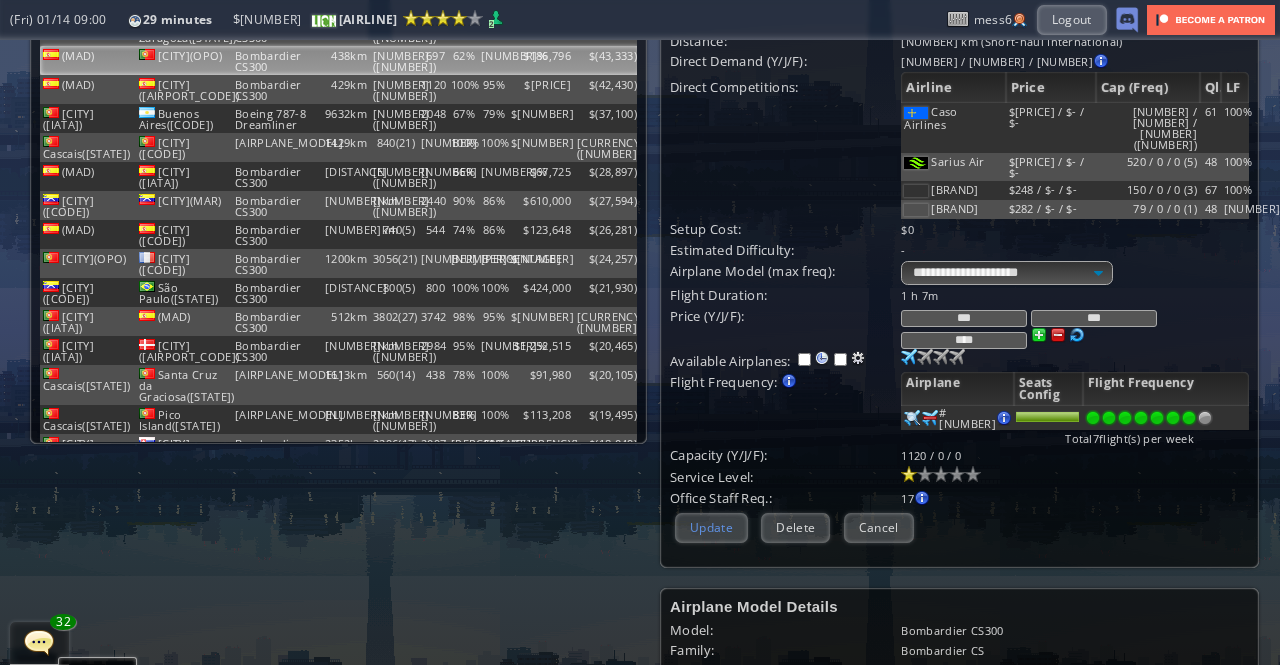 click on "Update" at bounding box center [711, 527] 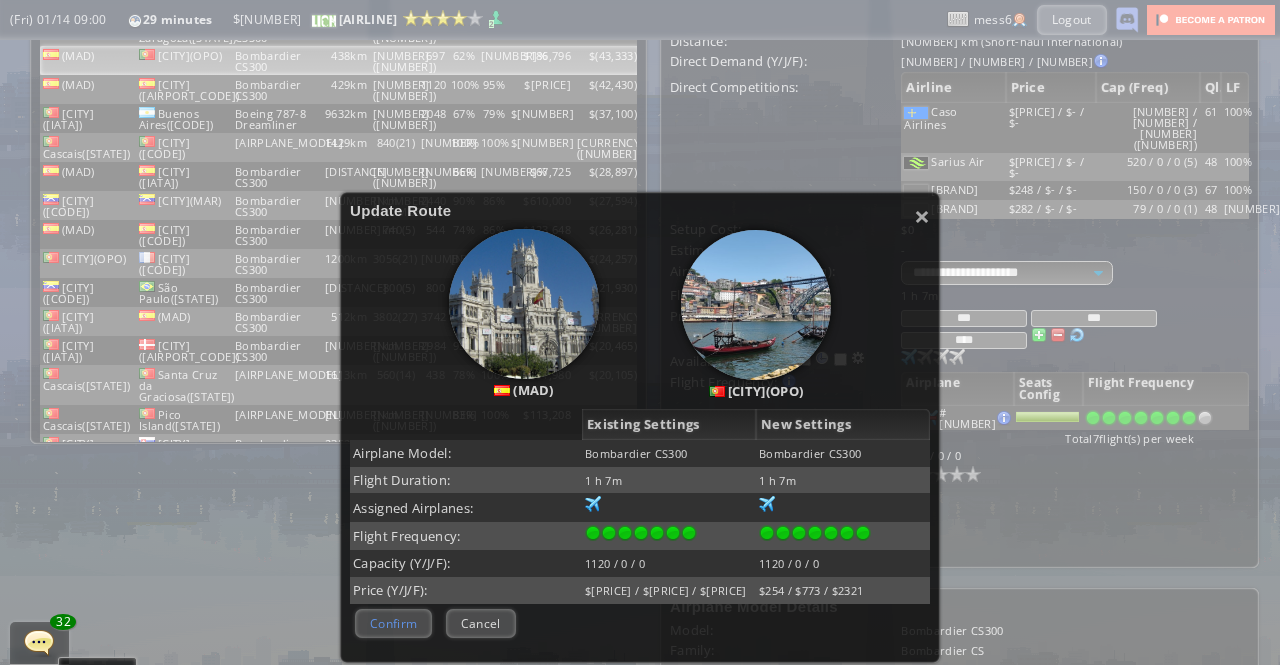 click on "Confirm" at bounding box center [393, 623] 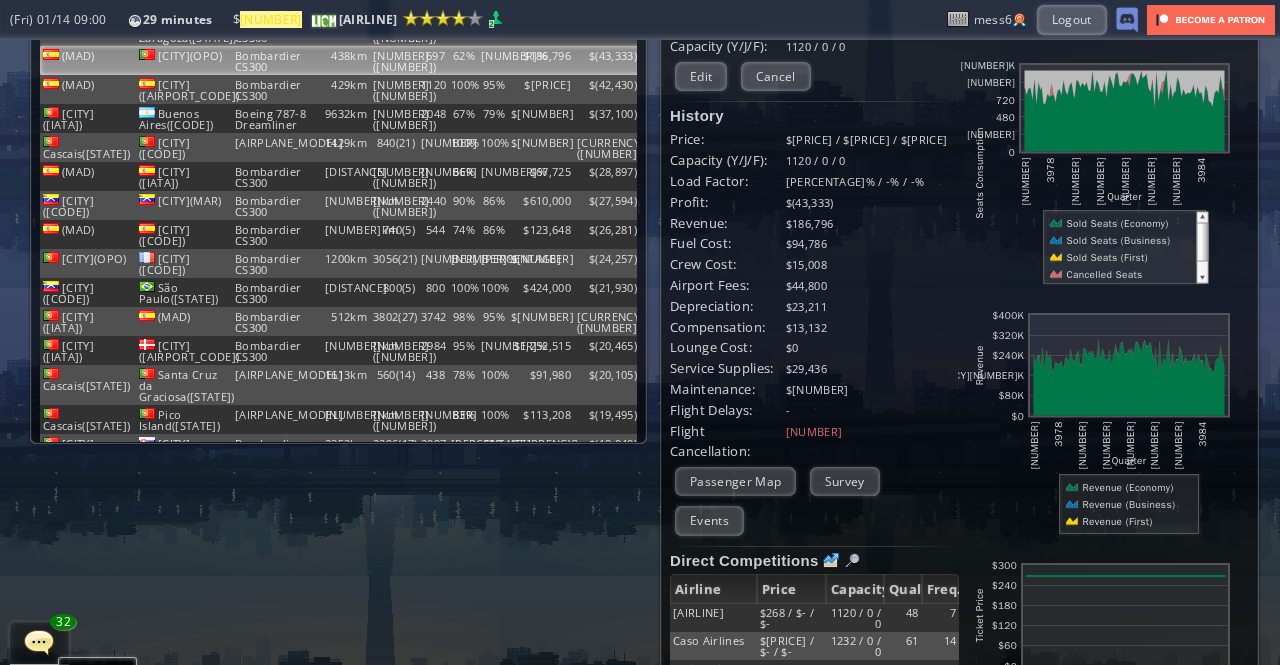 scroll, scrollTop: 0, scrollLeft: 0, axis: both 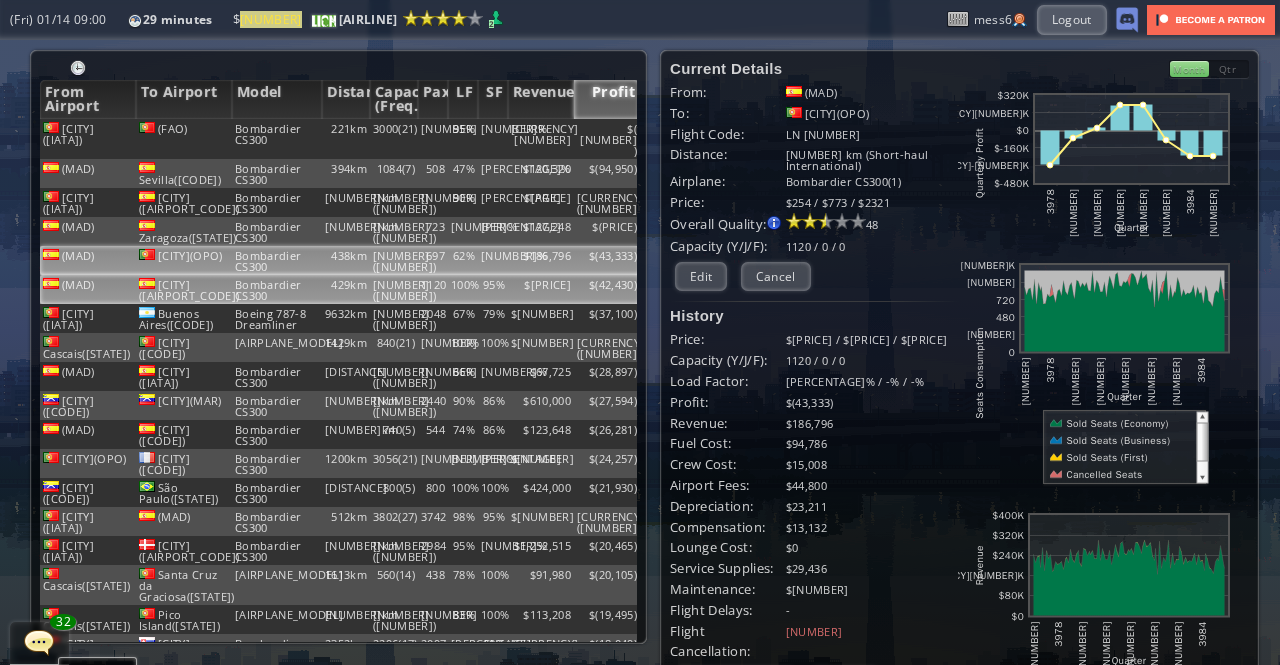 click on "429km" at bounding box center [346, 139] 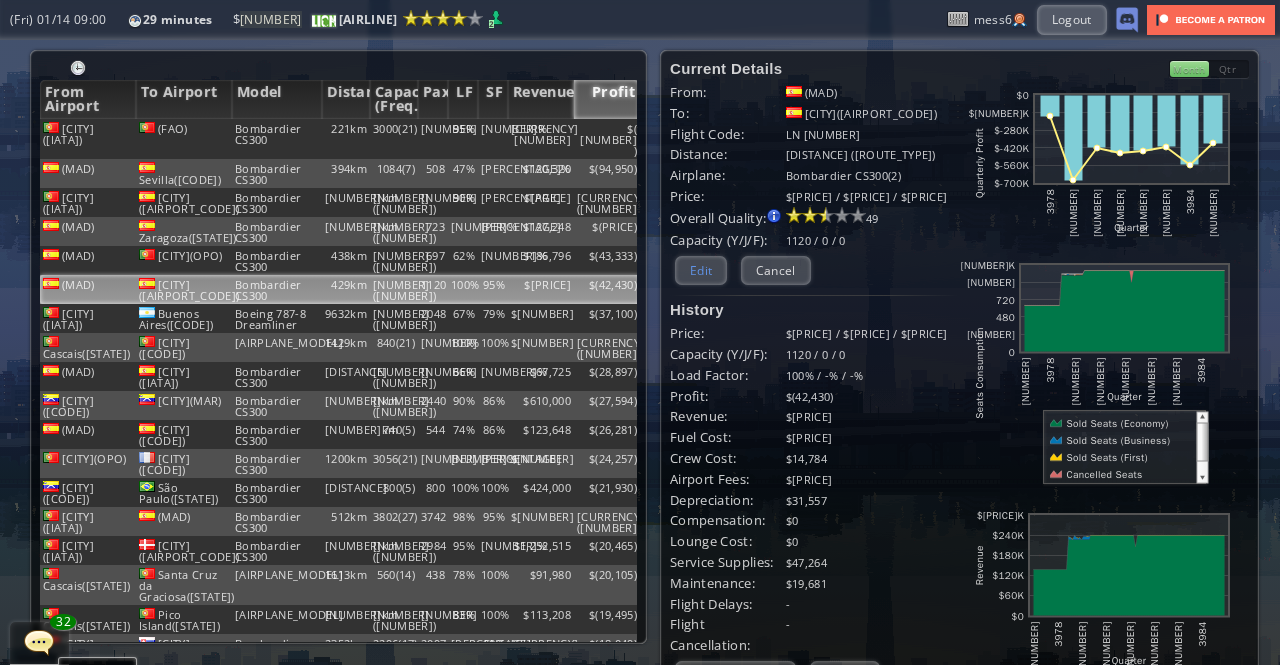 click on "Edit" at bounding box center (701, 270) 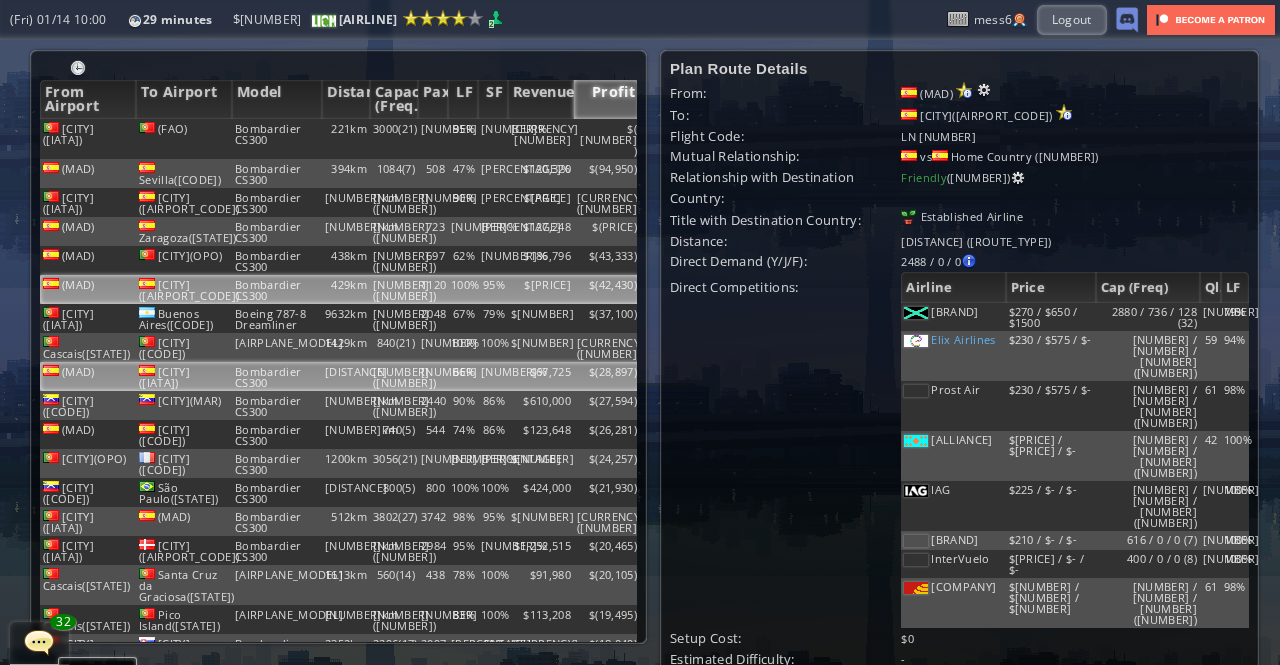 click on "[DISTANCE]" at bounding box center (346, 139) 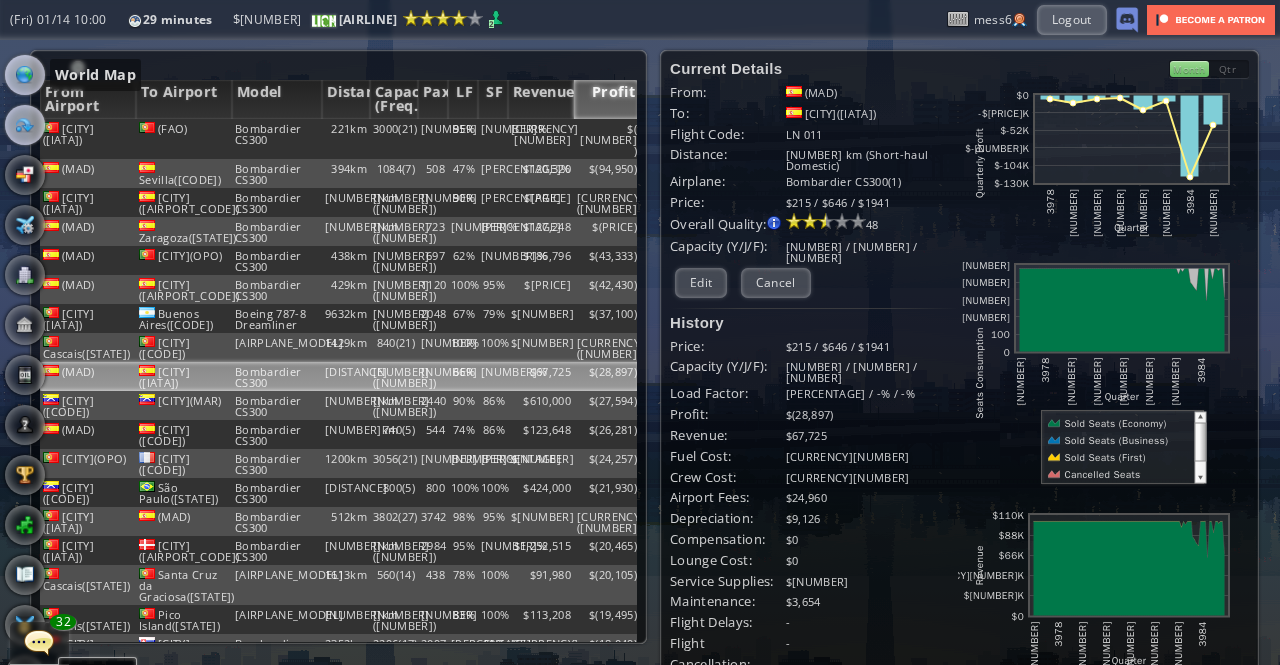 click at bounding box center [25, 75] 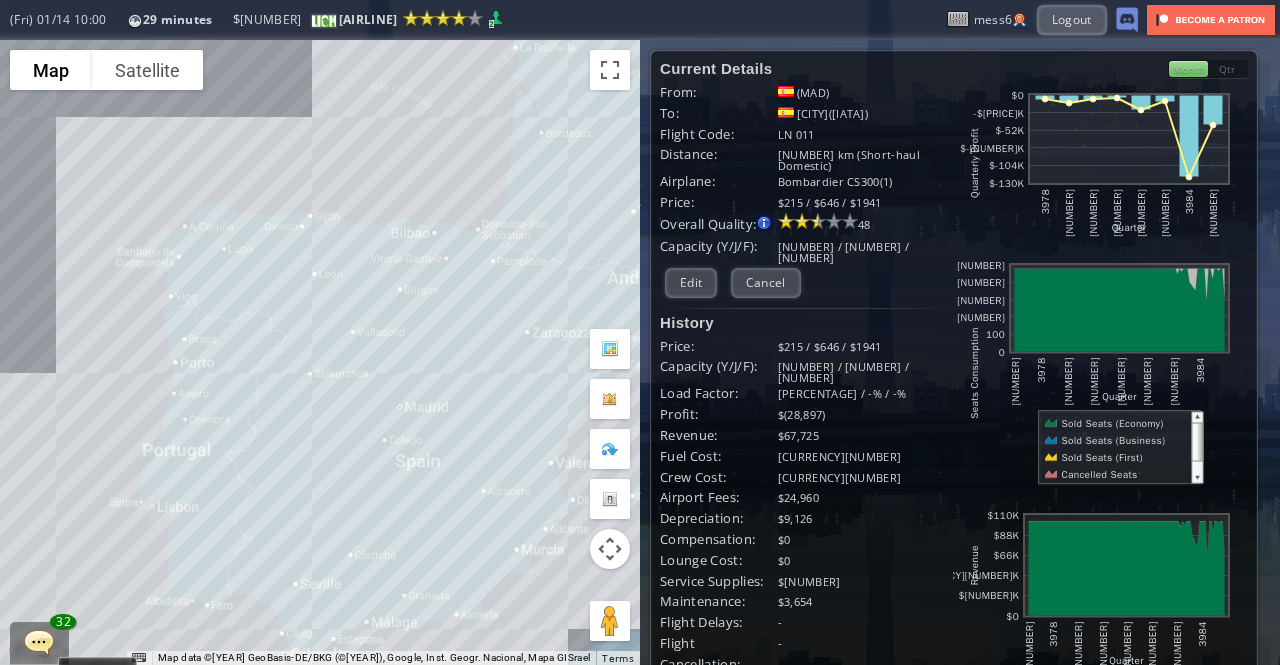 drag, startPoint x: 396, startPoint y: 143, endPoint x: 422, endPoint y: 259, distance: 118.87809 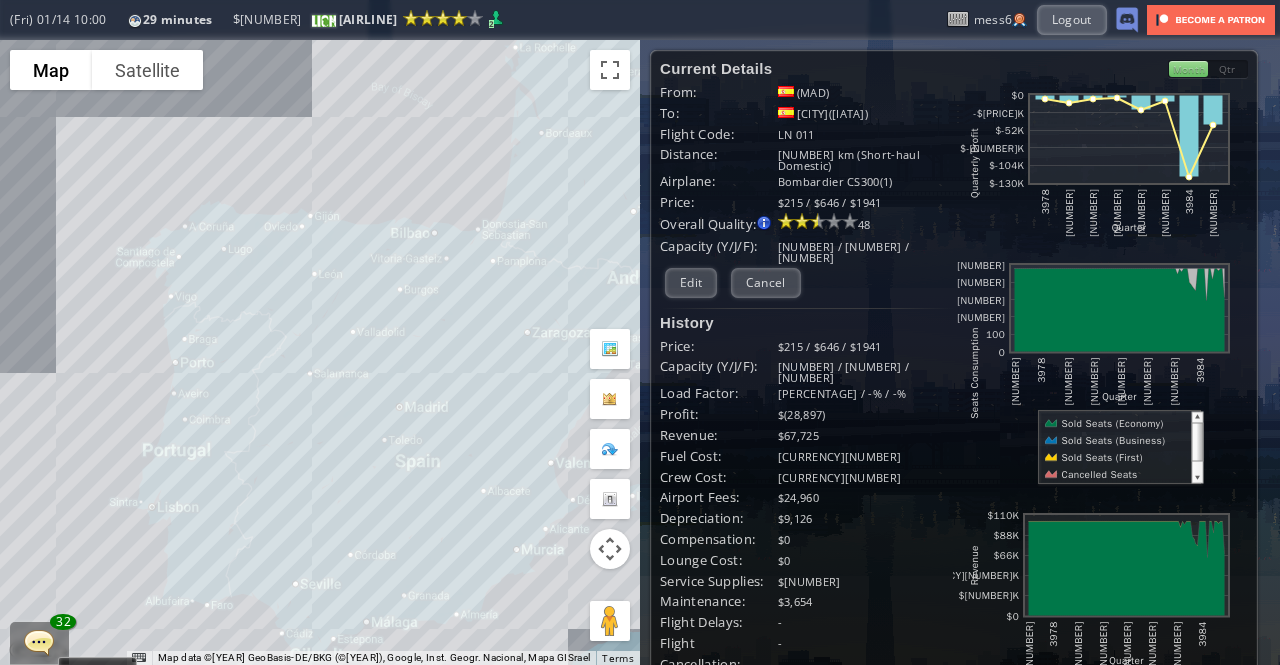 click on "To navigate, press the arrow keys." at bounding box center [320, 352] 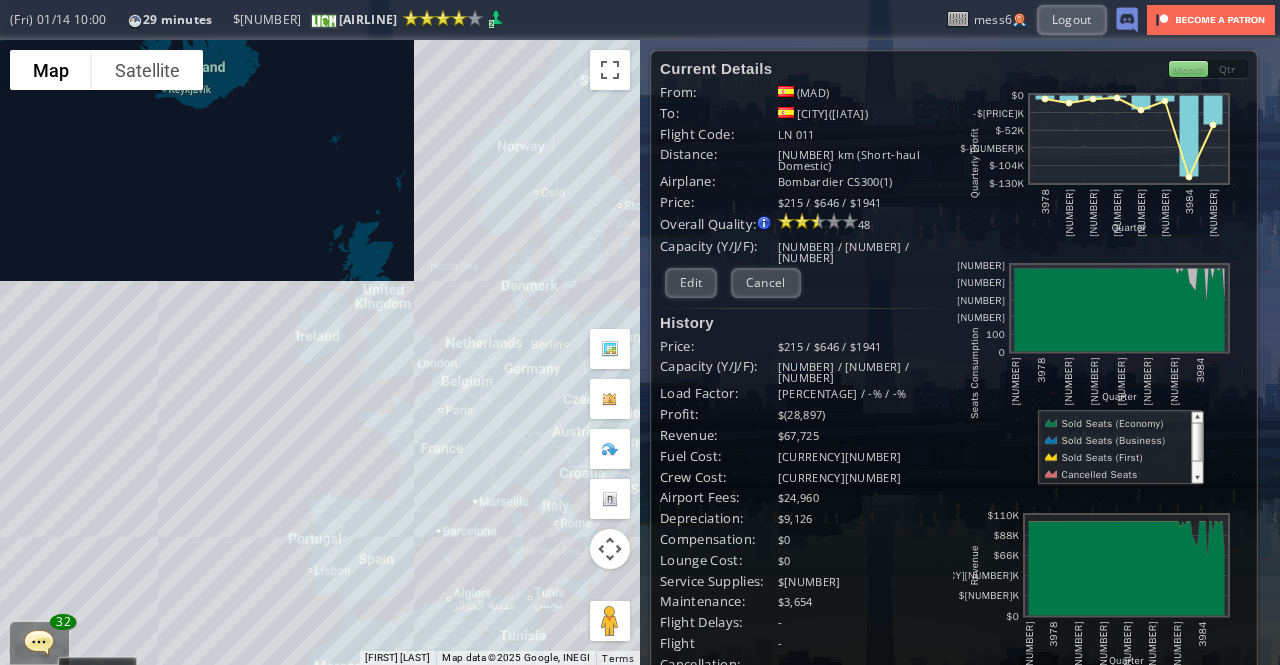 drag, startPoint x: 378, startPoint y: 154, endPoint x: 532, endPoint y: 467, distance: 348.83377 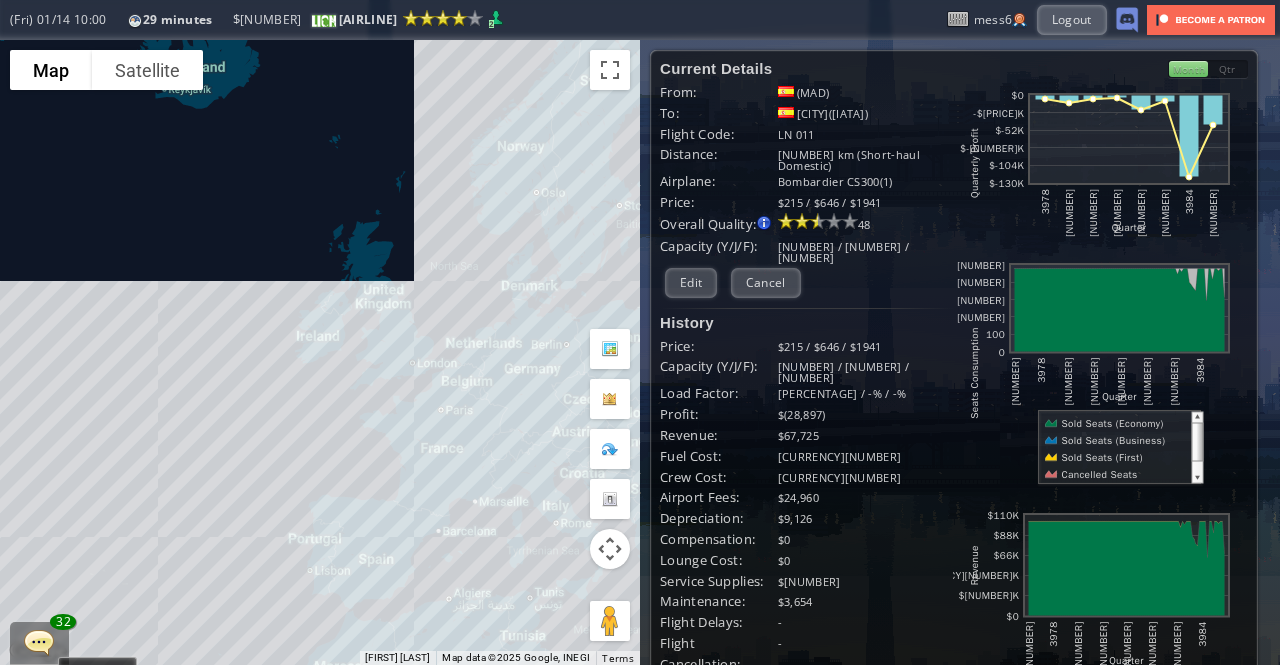click on "To navigate, press the arrow keys." at bounding box center (320, 352) 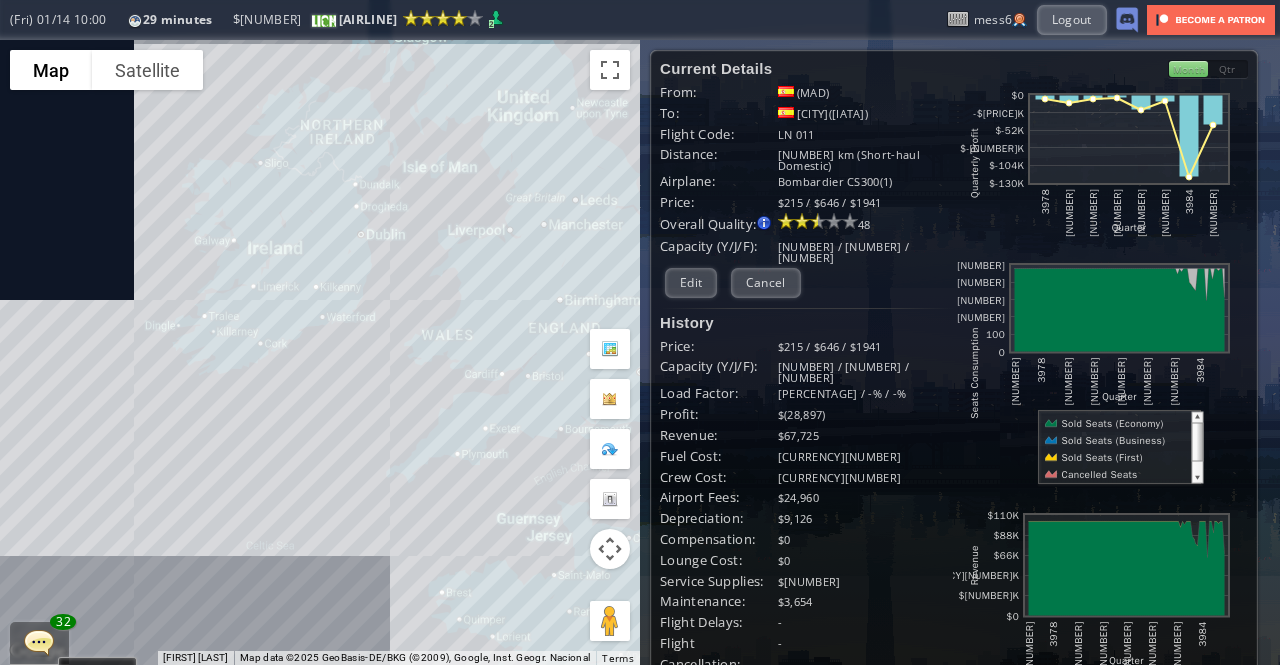 click on "To navigate, press the arrow keys." at bounding box center (320, 352) 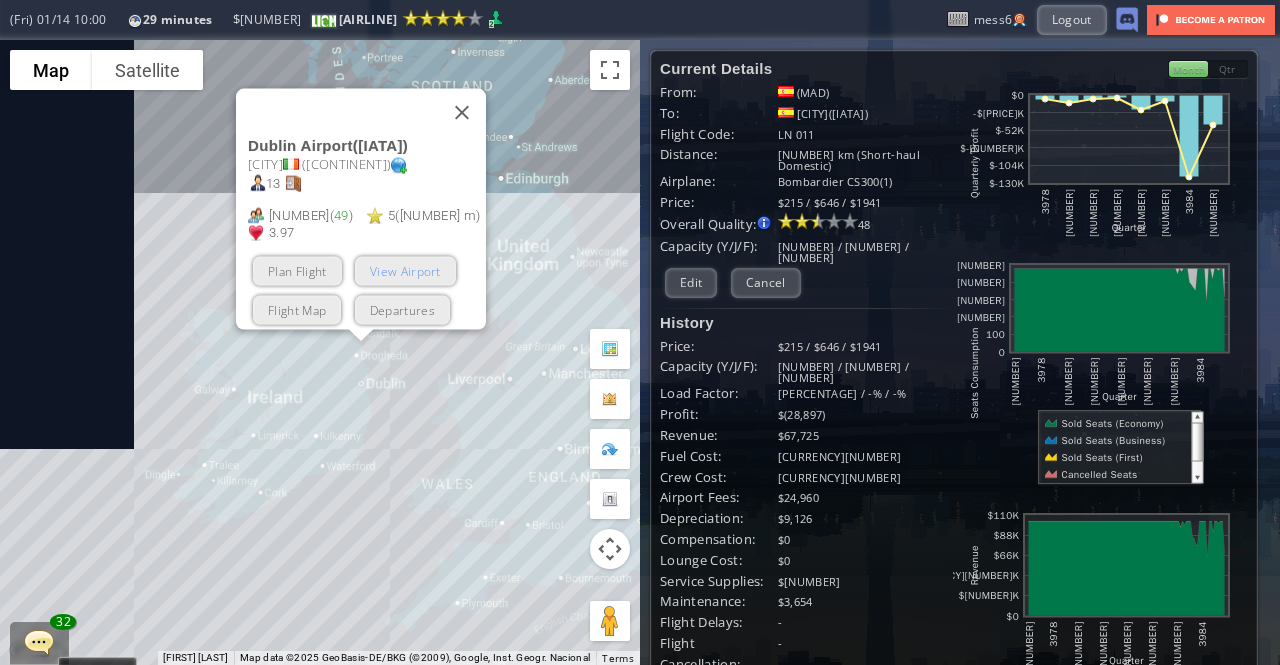 click on "View Airport" at bounding box center (405, 270) 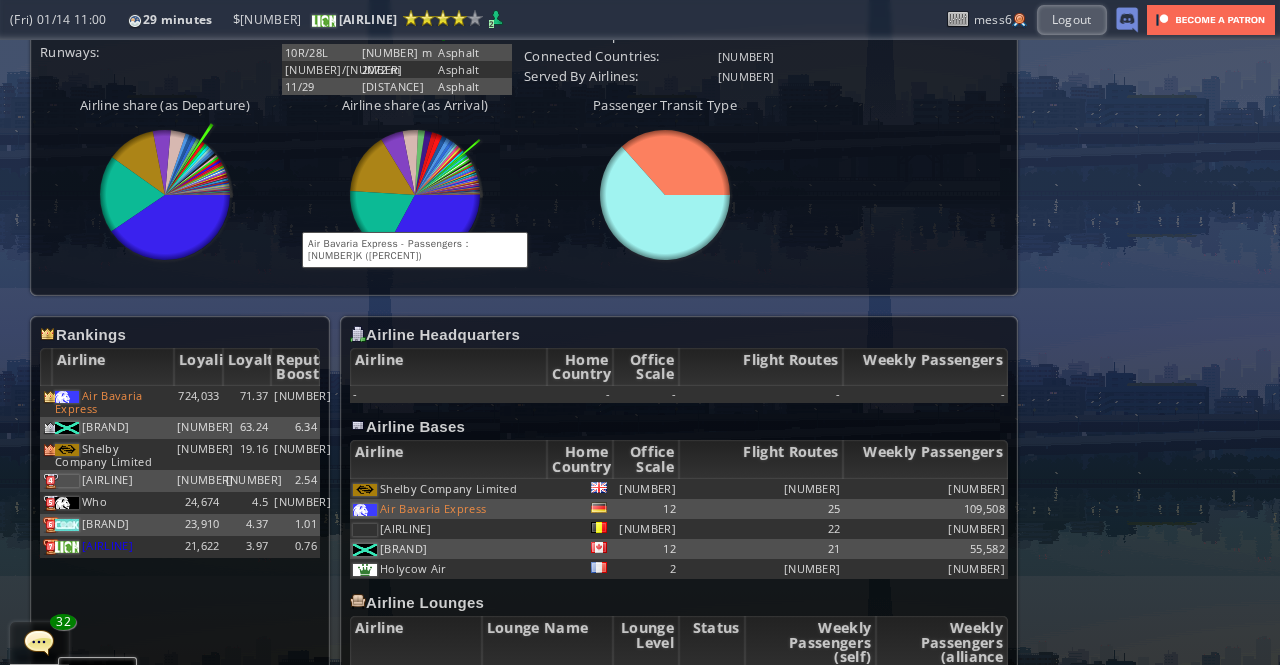 scroll, scrollTop: 878, scrollLeft: 0, axis: vertical 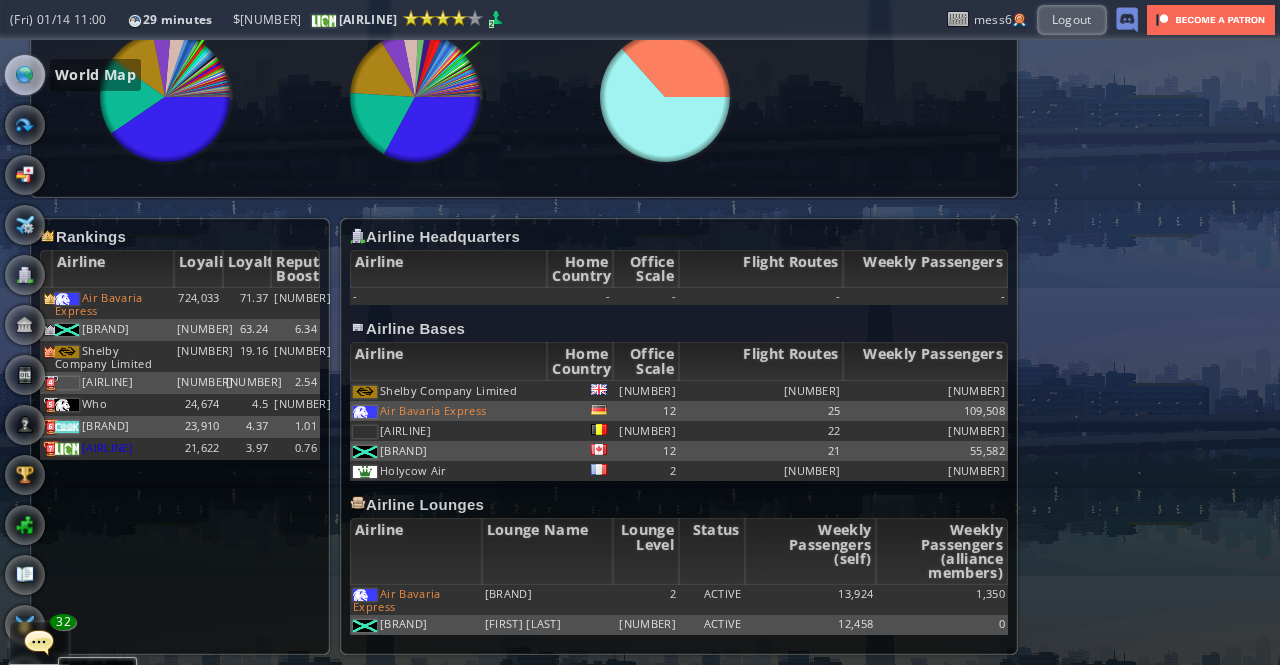 click at bounding box center (25, 75) 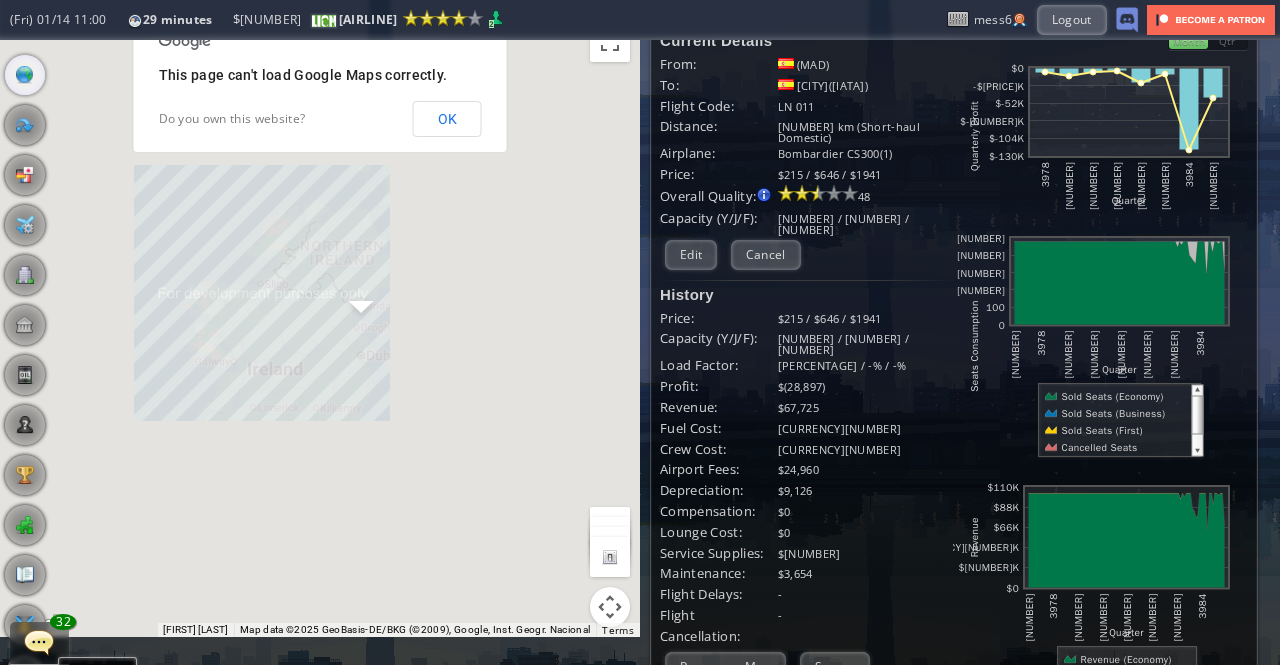 scroll, scrollTop: 24, scrollLeft: 0, axis: vertical 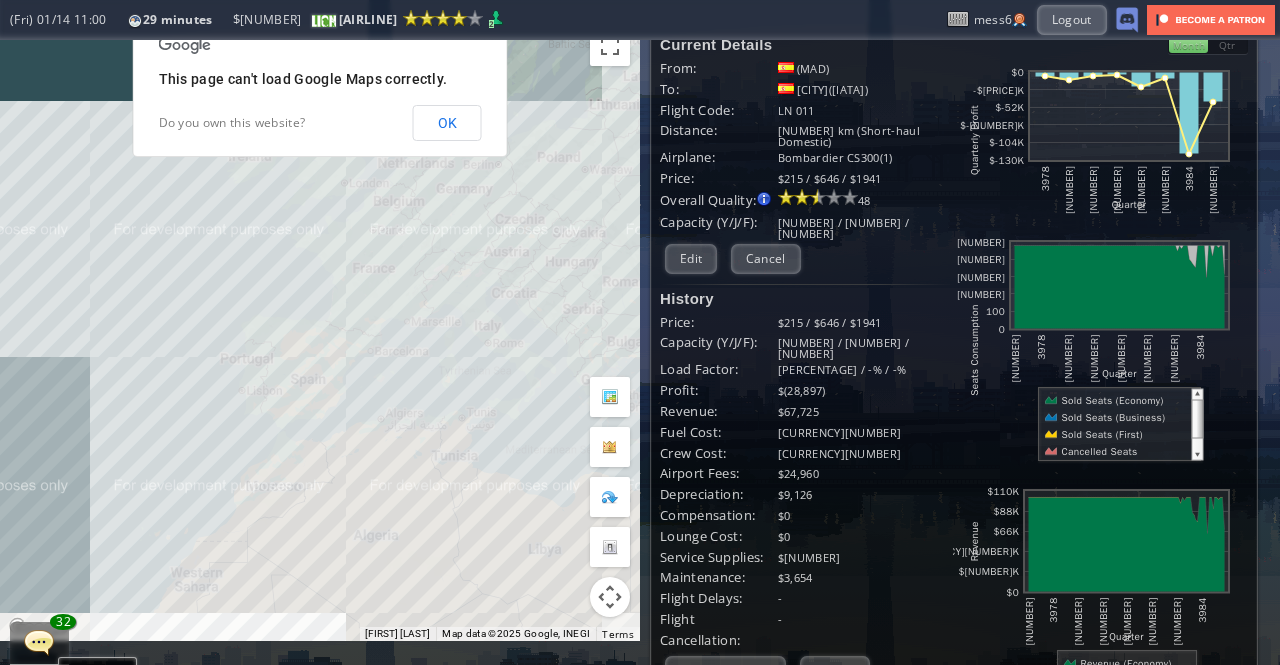 drag, startPoint x: 466, startPoint y: 487, endPoint x: 352, endPoint y: 263, distance: 251.34041 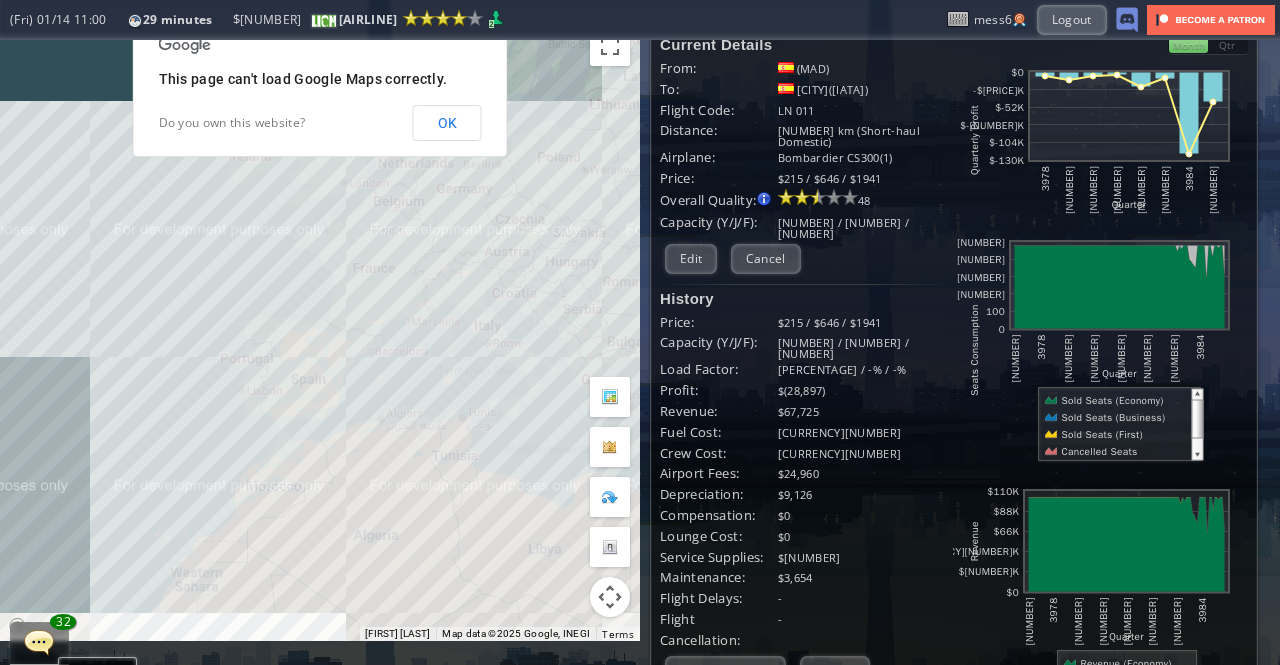 click on "To navigate, press the arrow keys.
[CITY] Airport  ( [CODE] )
[CITY]  ( [CONTINENT] )
[NUMBER]
[NUMBER]  ( [NUMBER] )
[NUMBER]  ( [NUMBER] m )
[NUMBER]
Plan Flight
View Airport
Flight Map
Departures" at bounding box center [320, 328] 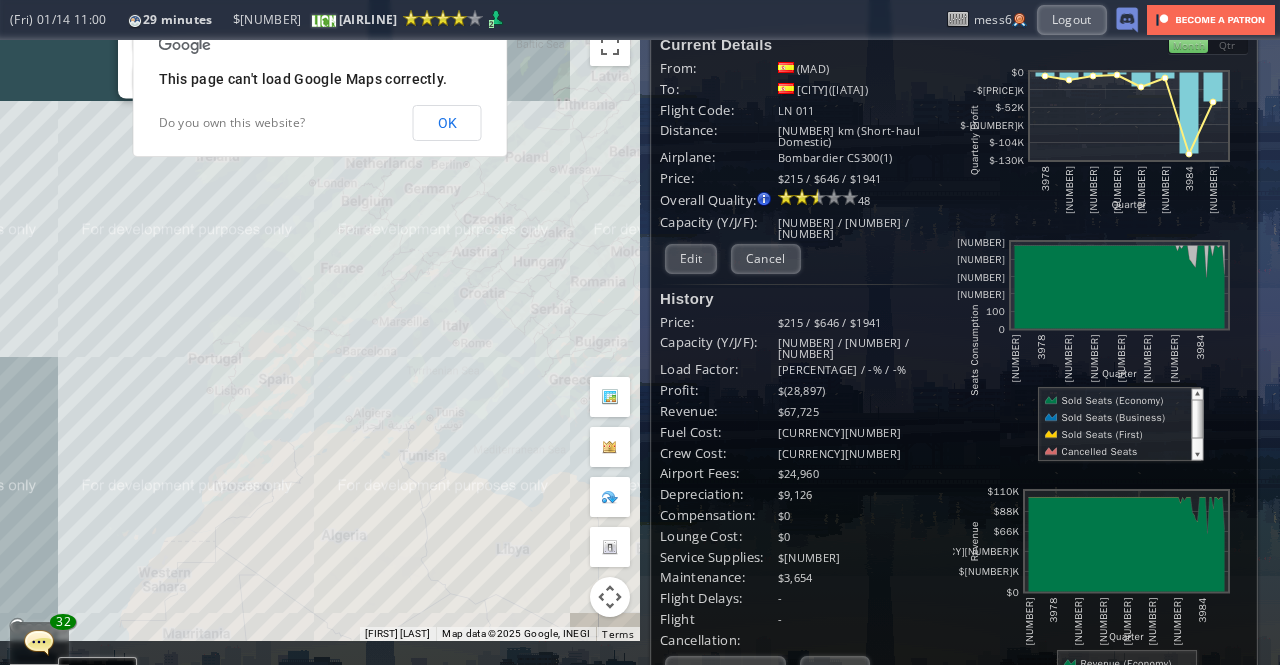 drag, startPoint x: 442, startPoint y: 447, endPoint x: 372, endPoint y: 446, distance: 70.00714 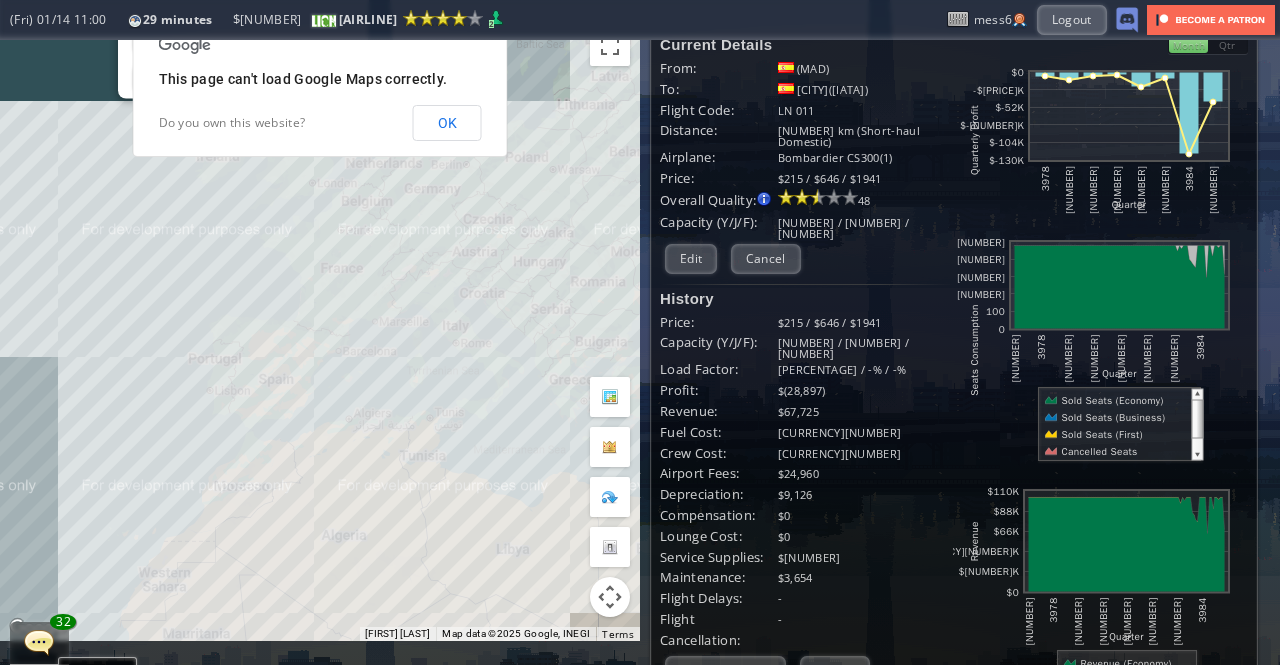 click on "To navigate, press the arrow keys.
[CITY] Airport  ( [CODE] )
[CITY]  ( [CONTINENT] )
[NUMBER]
[NUMBER]  ( [NUMBER] )
[NUMBER]  ( [NUMBER] m )
[NUMBER]
Plan Flight
View Airport
Flight Map
Departures" at bounding box center [320, 328] 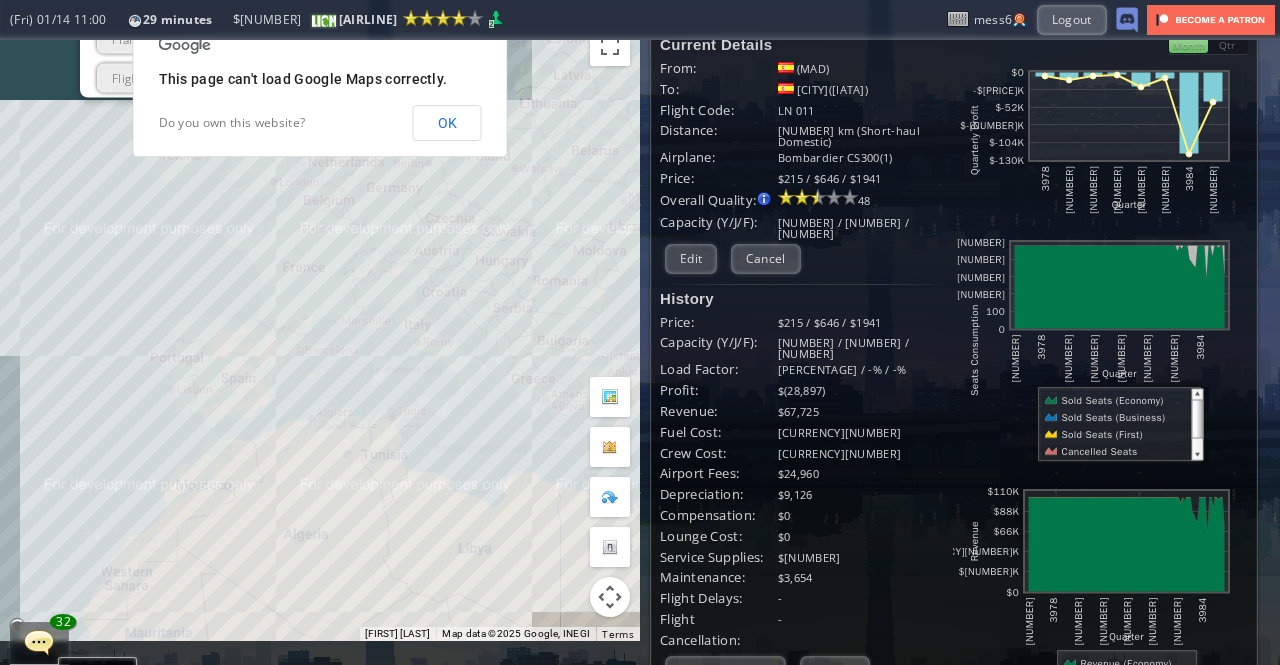 click on "To navigate, press the arrow keys.
[CITY] Airport  ( [CODE] )
[CITY]  ( [CONTINENT] )
[NUMBER]
[NUMBER]  ( [NUMBER] )
[NUMBER]  ( [NUMBER] m )
[NUMBER]
Plan Flight
View Airport
Flight Map
Departures" at bounding box center (320, 328) 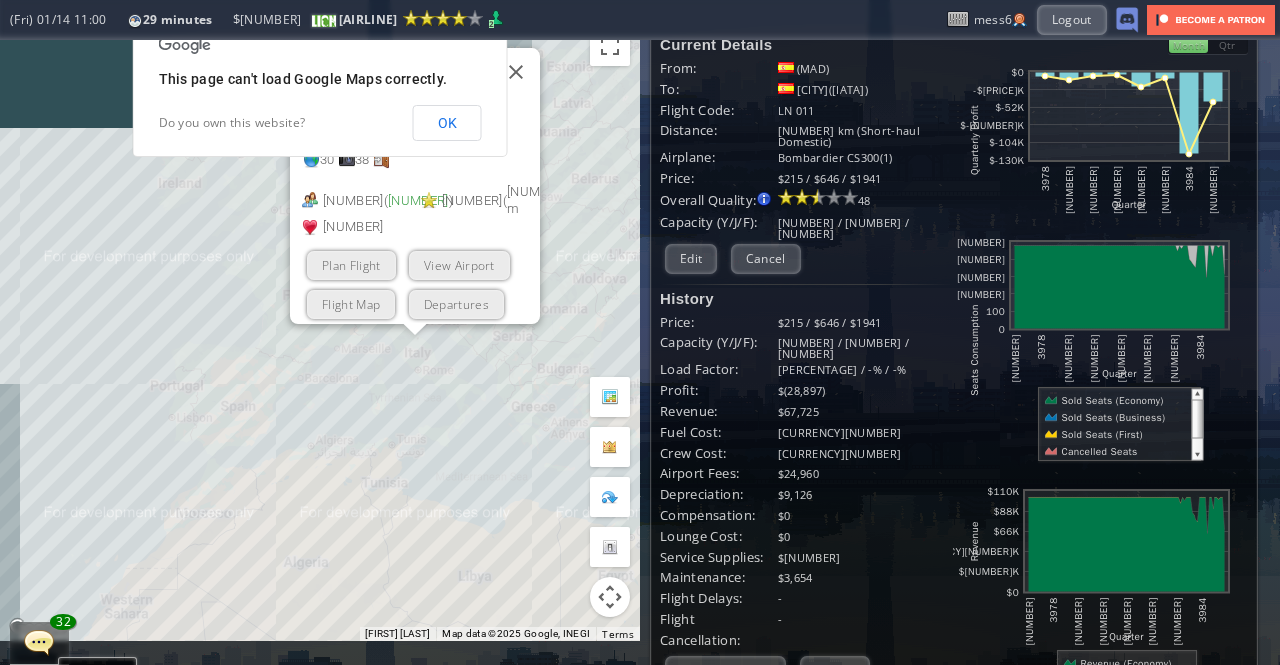 click on "View Airport" at bounding box center [459, 264] 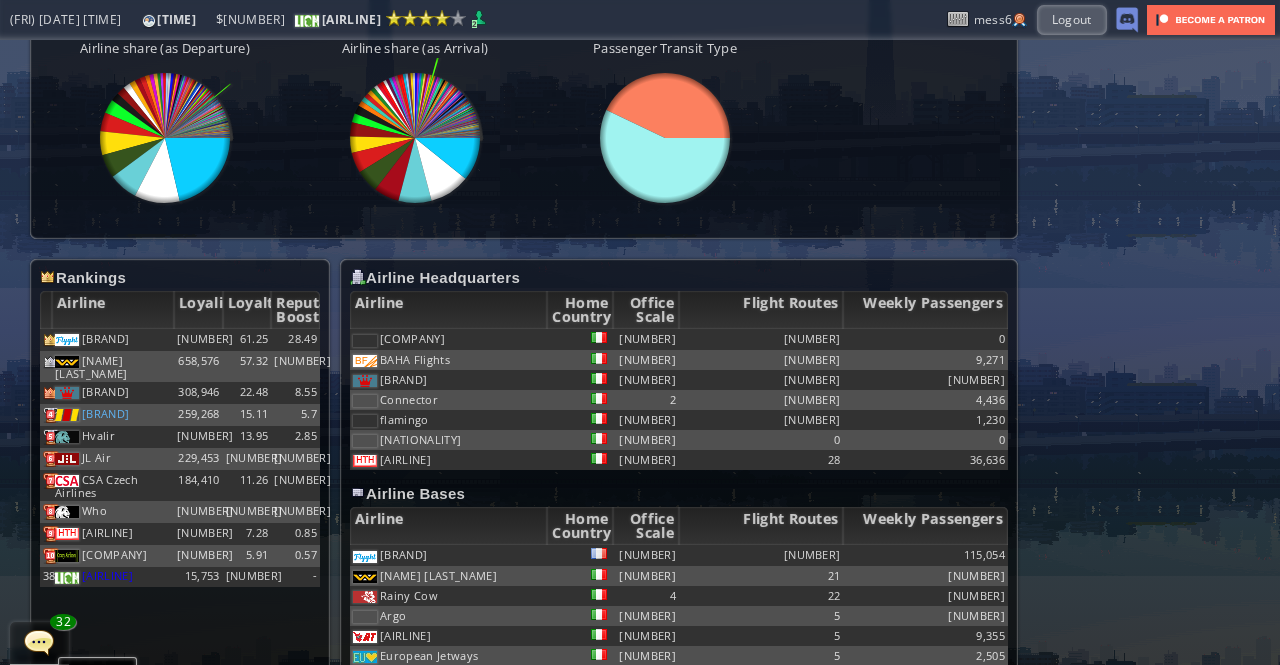 scroll, scrollTop: 1124, scrollLeft: 0, axis: vertical 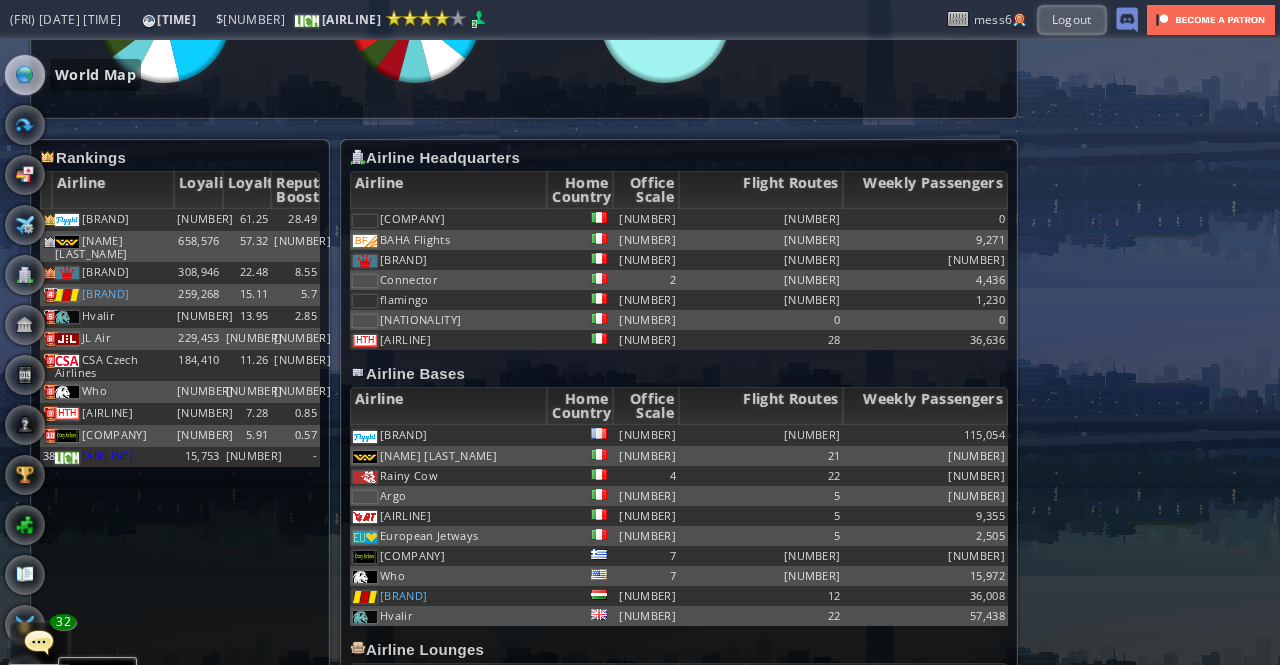 click at bounding box center (25, 75) 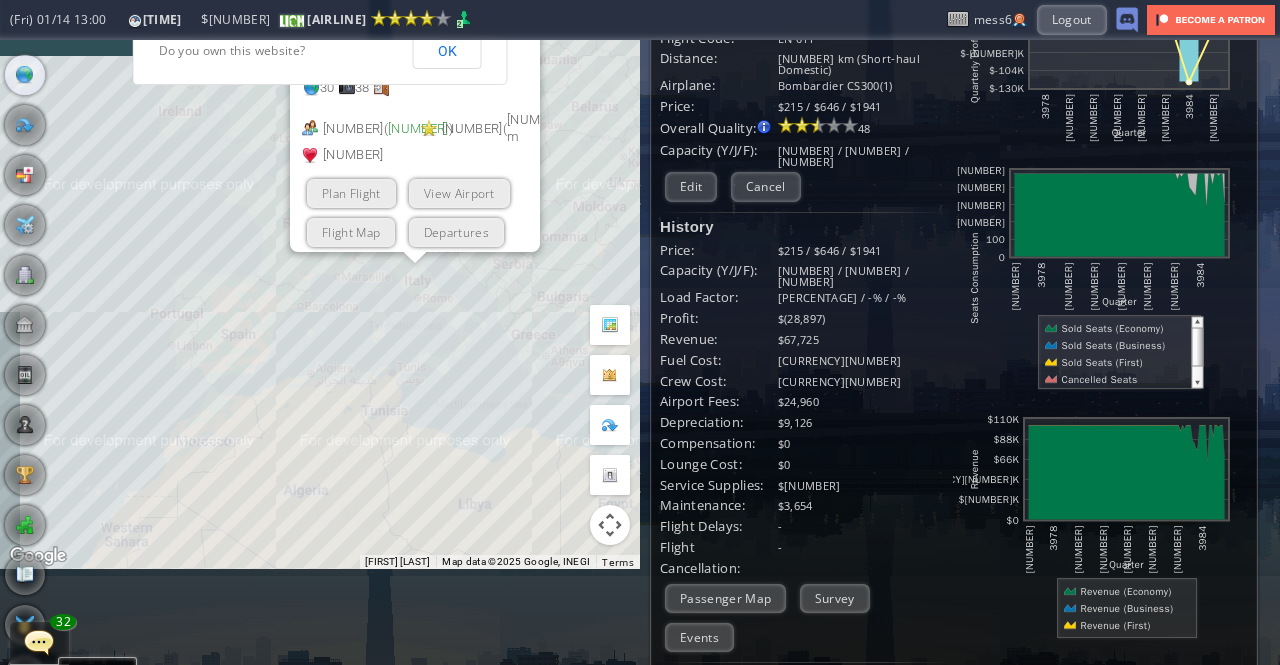 scroll, scrollTop: 24, scrollLeft: 0, axis: vertical 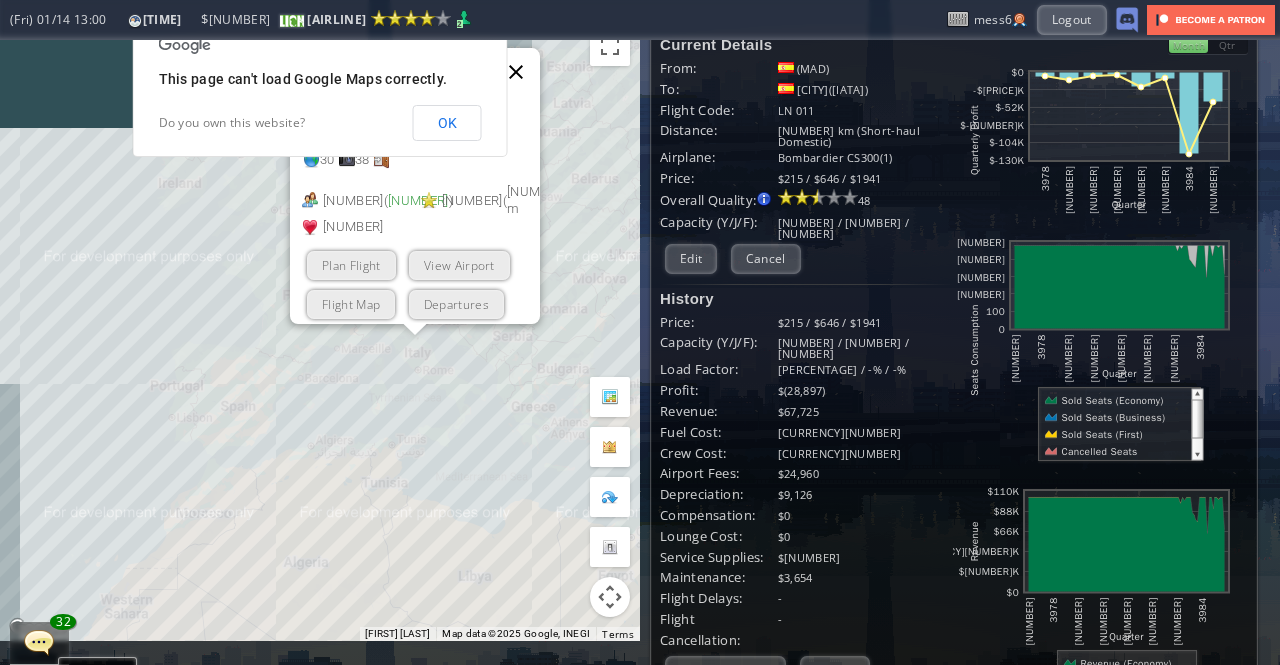 click at bounding box center (516, 72) 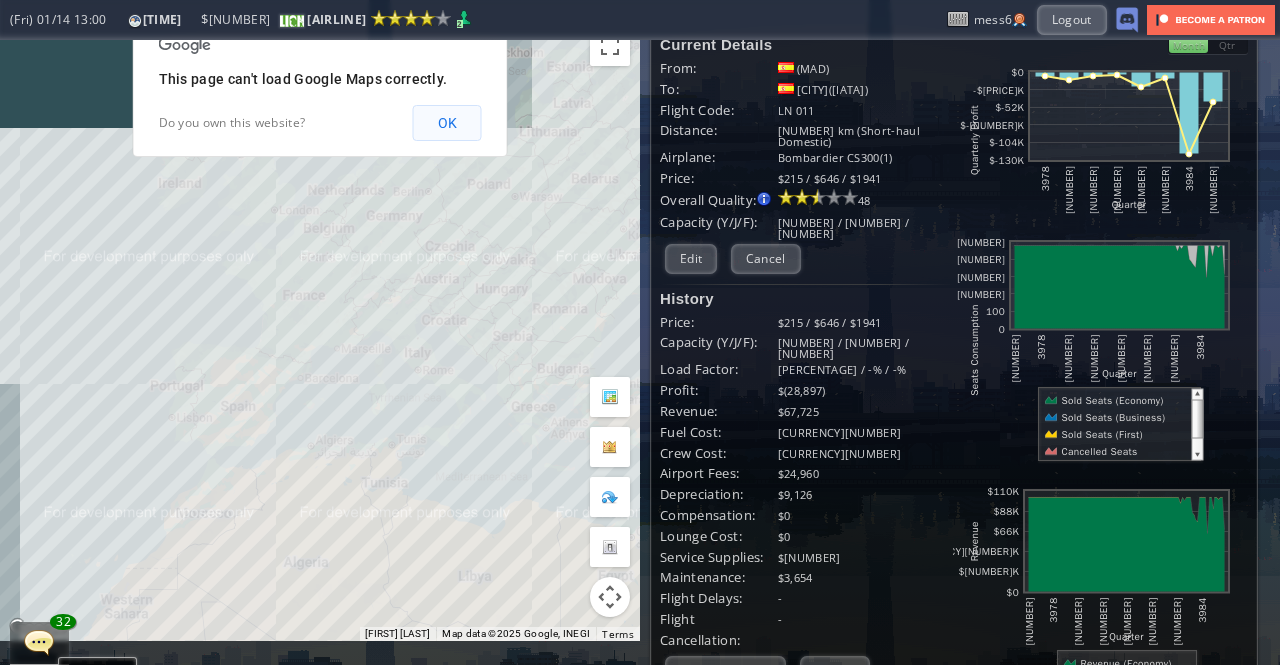 click on "OK" at bounding box center (447, 123) 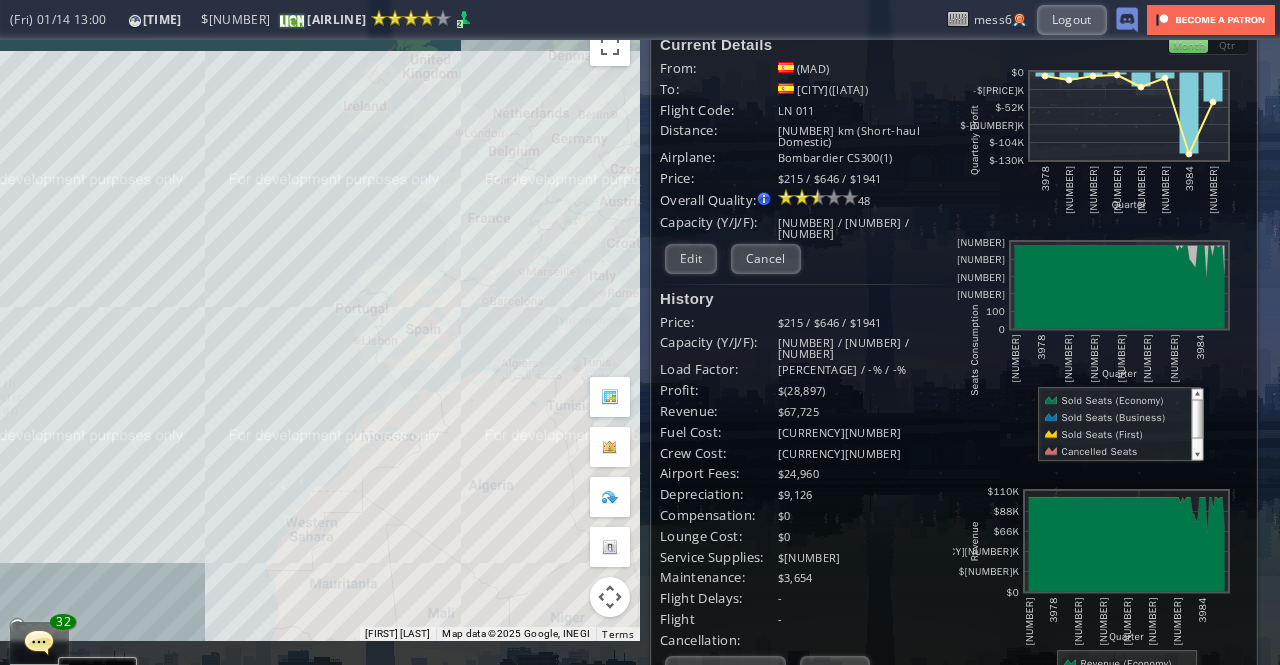 drag, startPoint x: 348, startPoint y: 548, endPoint x: 533, endPoint y: 467, distance: 201.95544 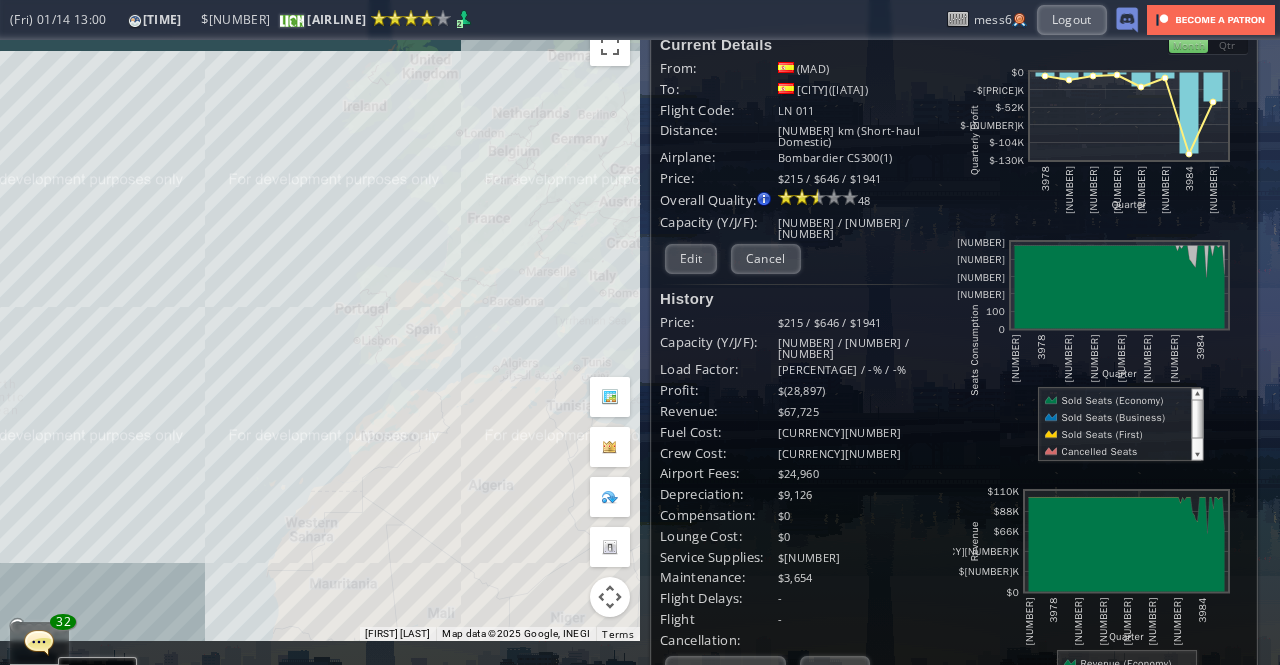 click on "To navigate, press the arrow keys." at bounding box center (320, 328) 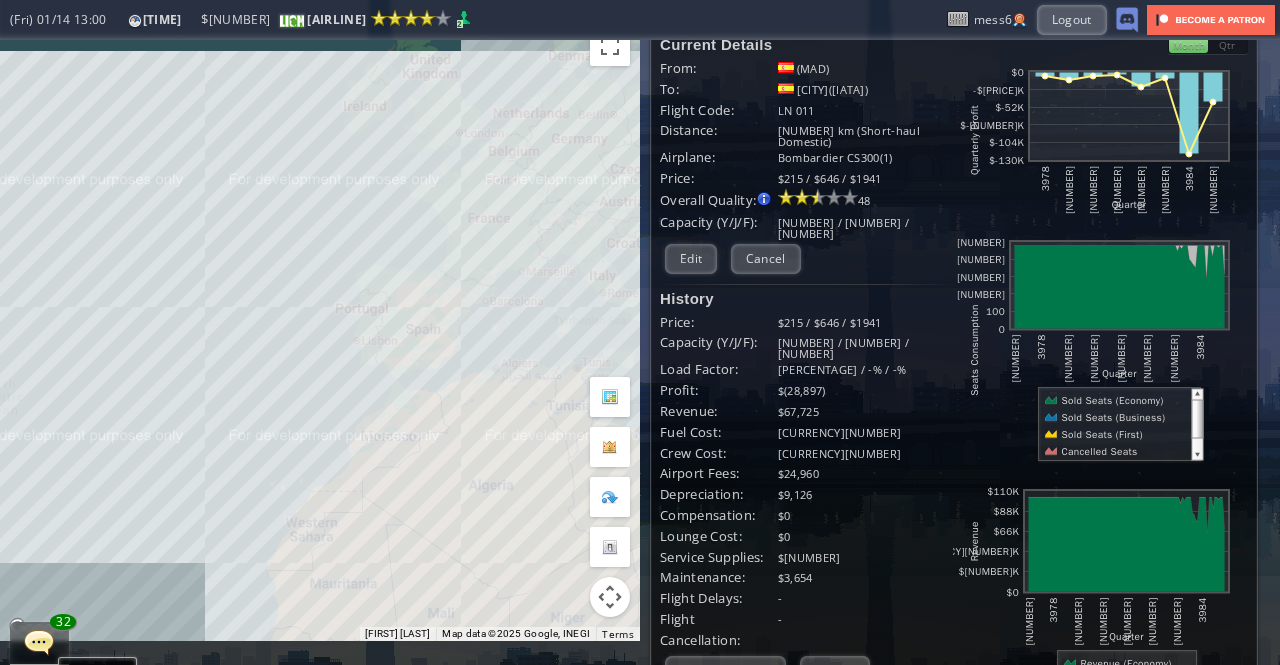 click on "To navigate, press the arrow keys." at bounding box center (320, 328) 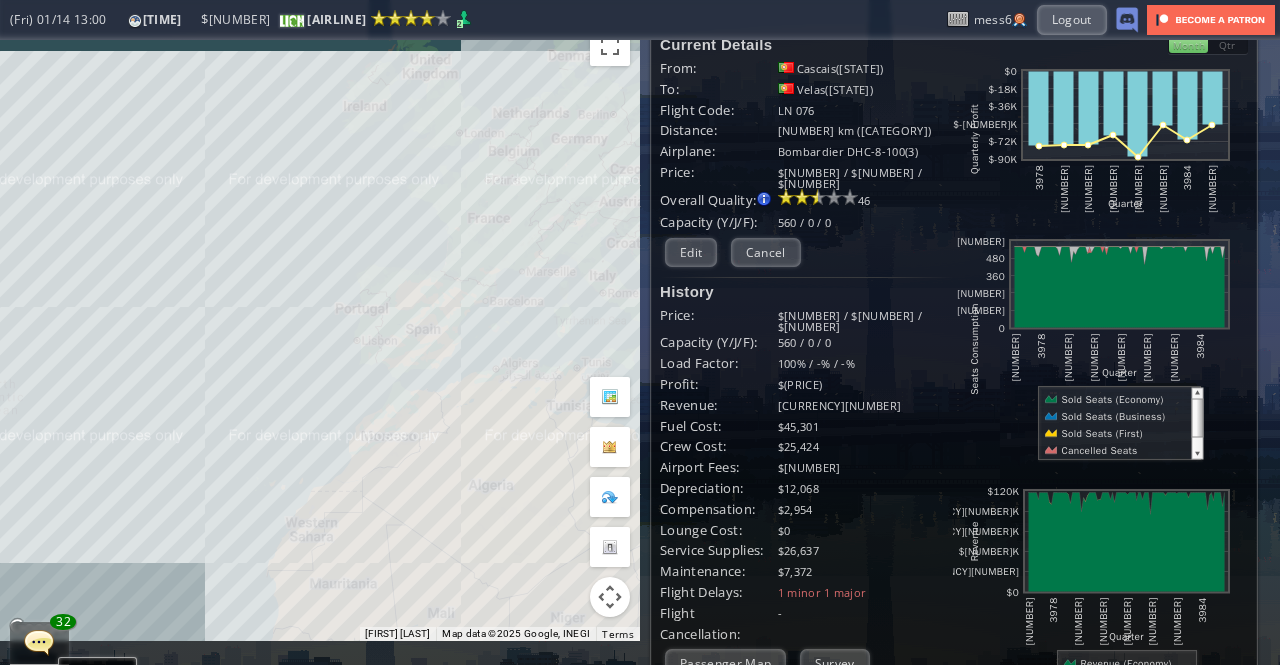 click on "To navigate, press the arrow keys." at bounding box center [320, 328] 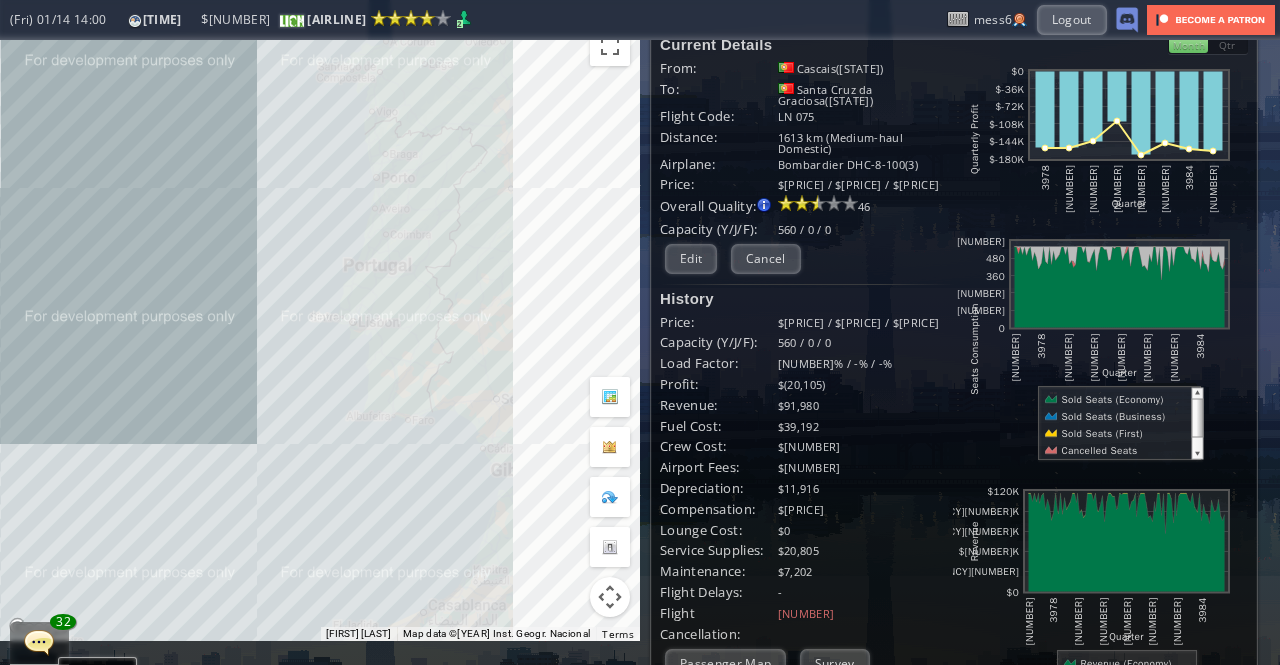 drag, startPoint x: 383, startPoint y: 397, endPoint x: 34, endPoint y: 350, distance: 352.15054 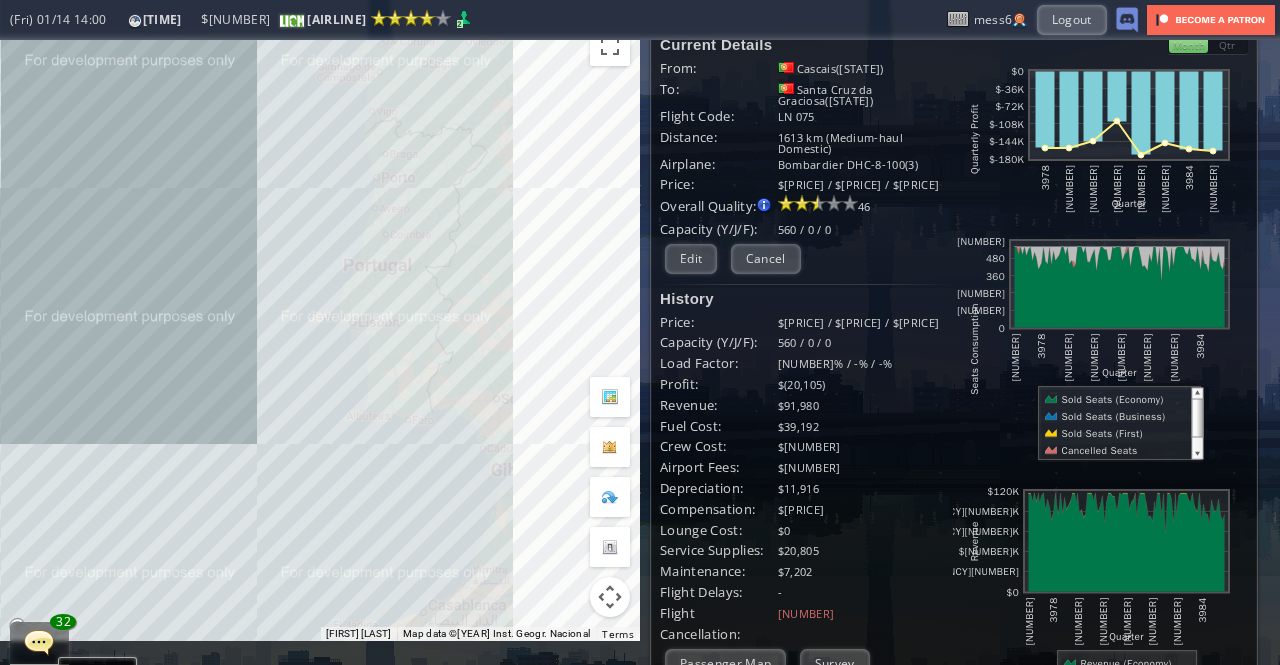 click on "To navigate, press the arrow keys." at bounding box center [320, 328] 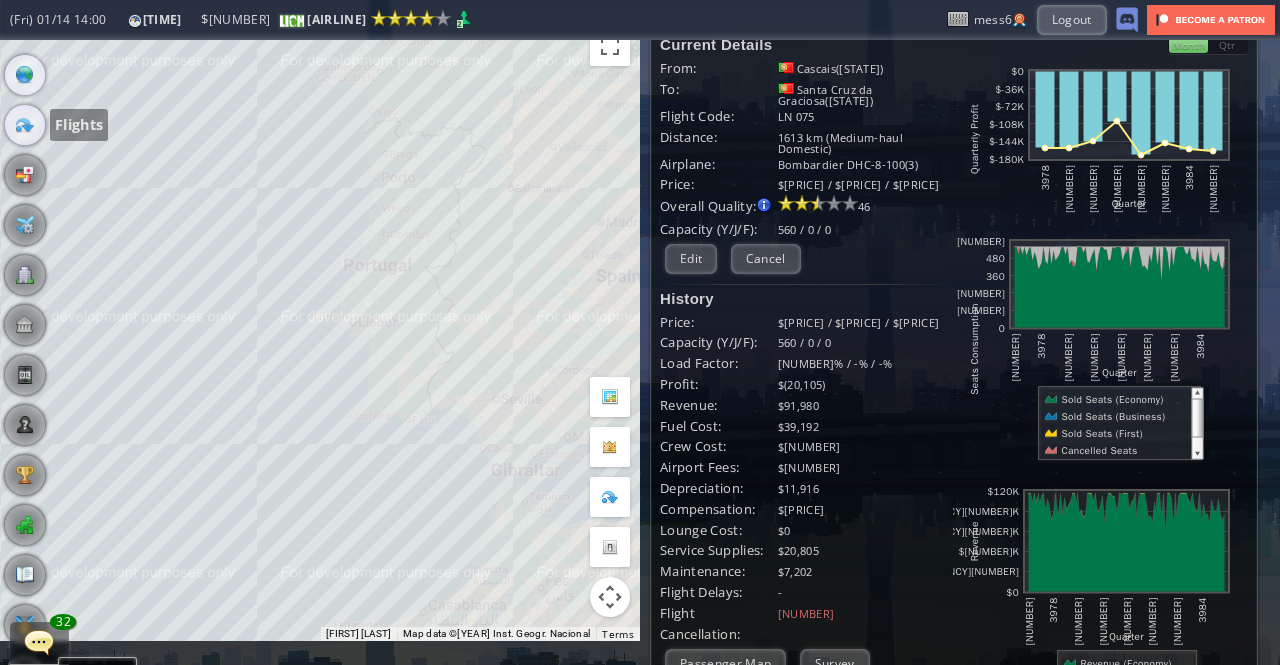 click at bounding box center (25, 125) 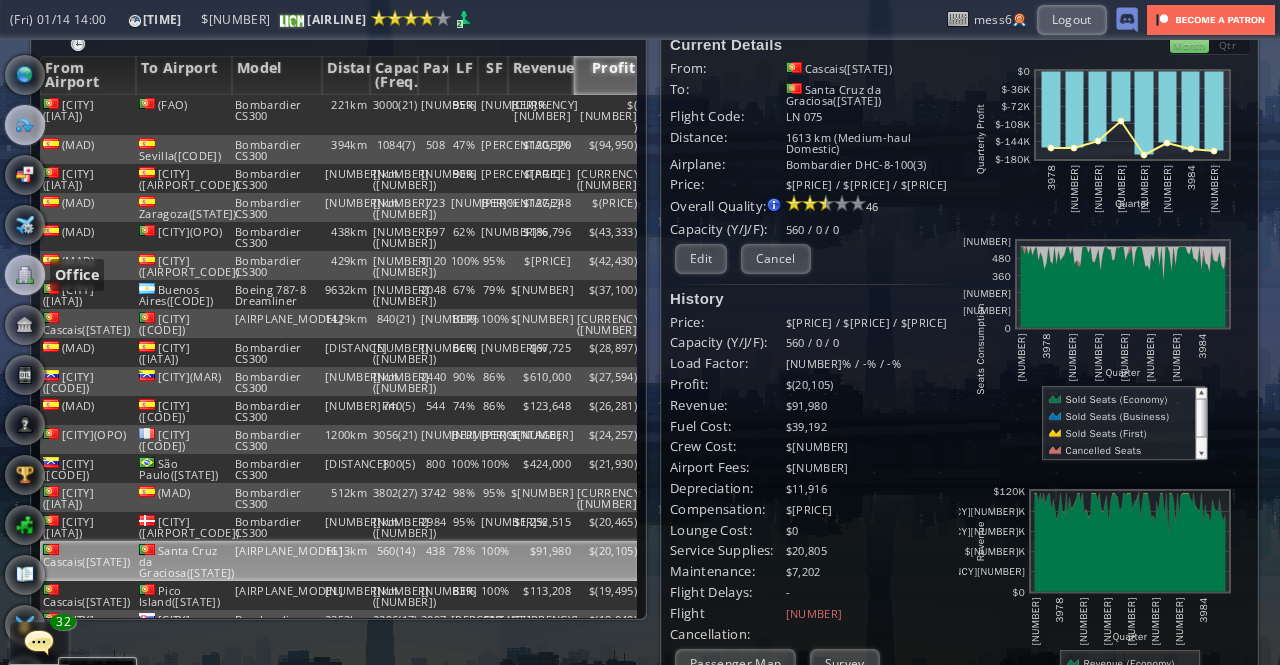 click at bounding box center [25, 275] 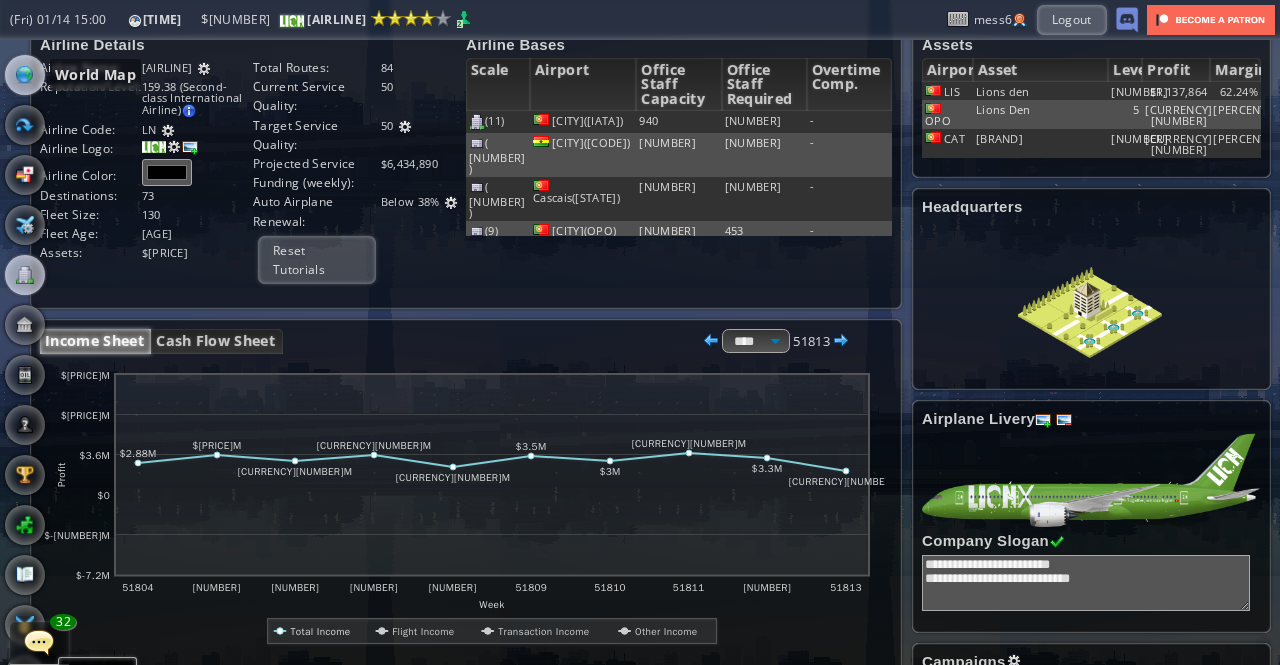 click at bounding box center (25, 75) 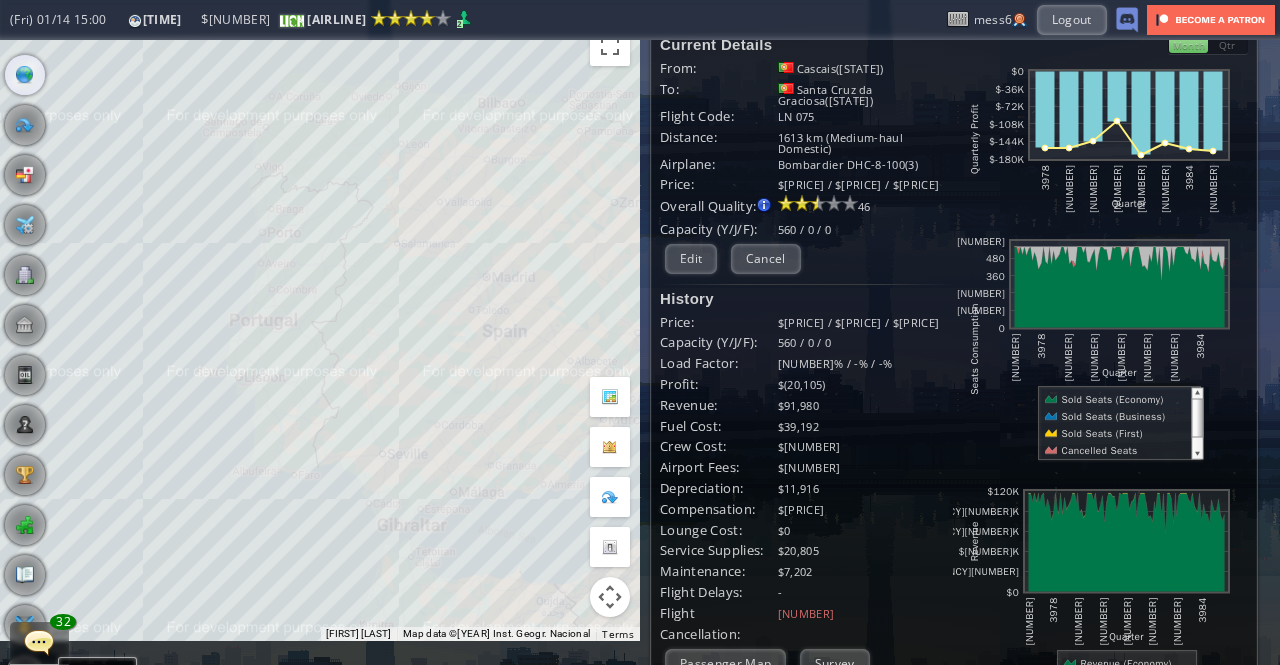 drag, startPoint x: 548, startPoint y: 214, endPoint x: 432, endPoint y: 270, distance: 128.80994 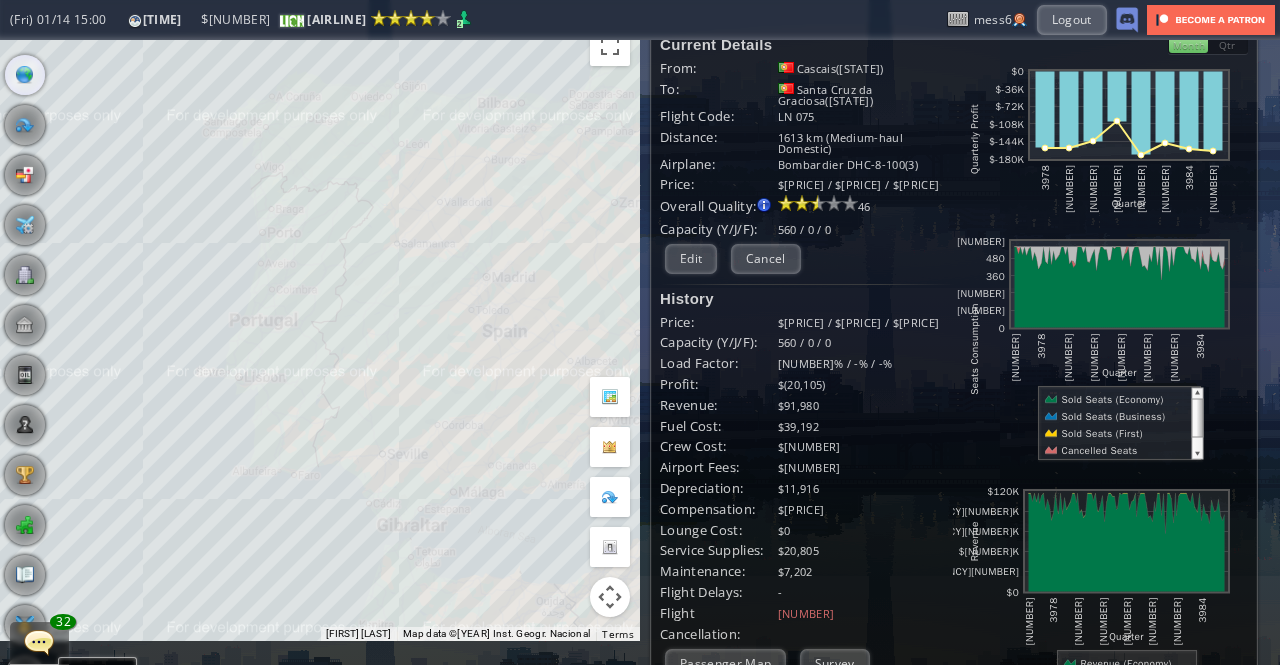 click on "To navigate, press the arrow keys." at bounding box center [320, 328] 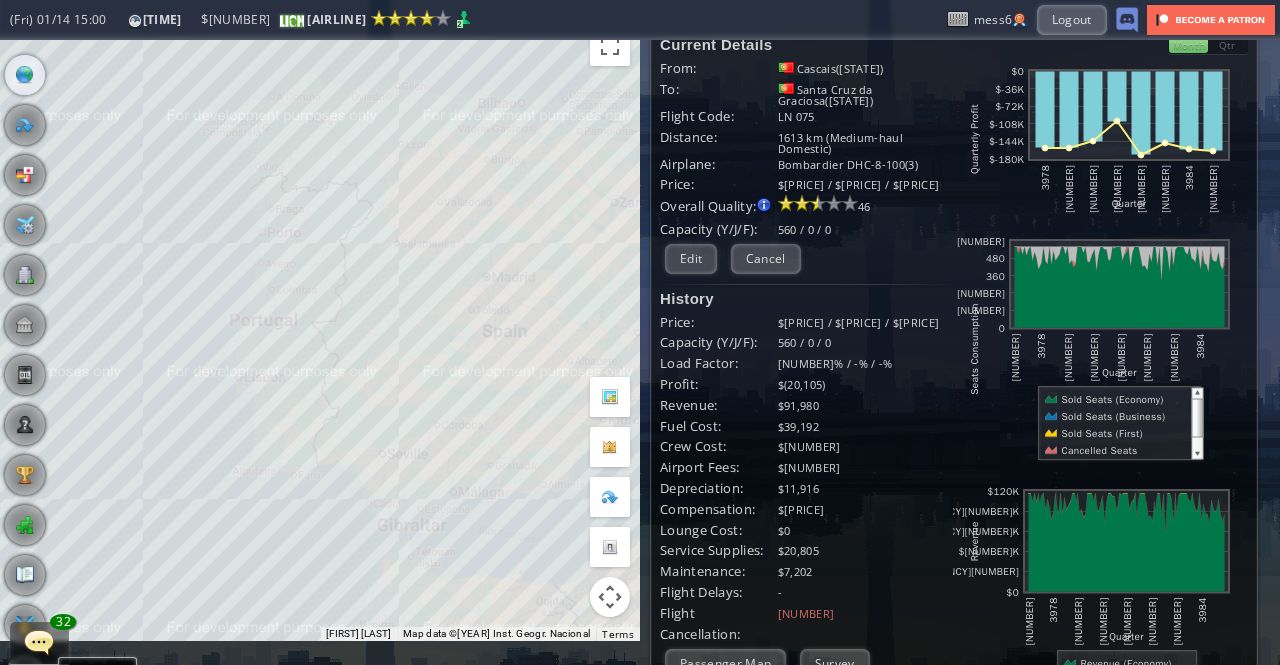 click on "To navigate, press the arrow keys." at bounding box center [320, 328] 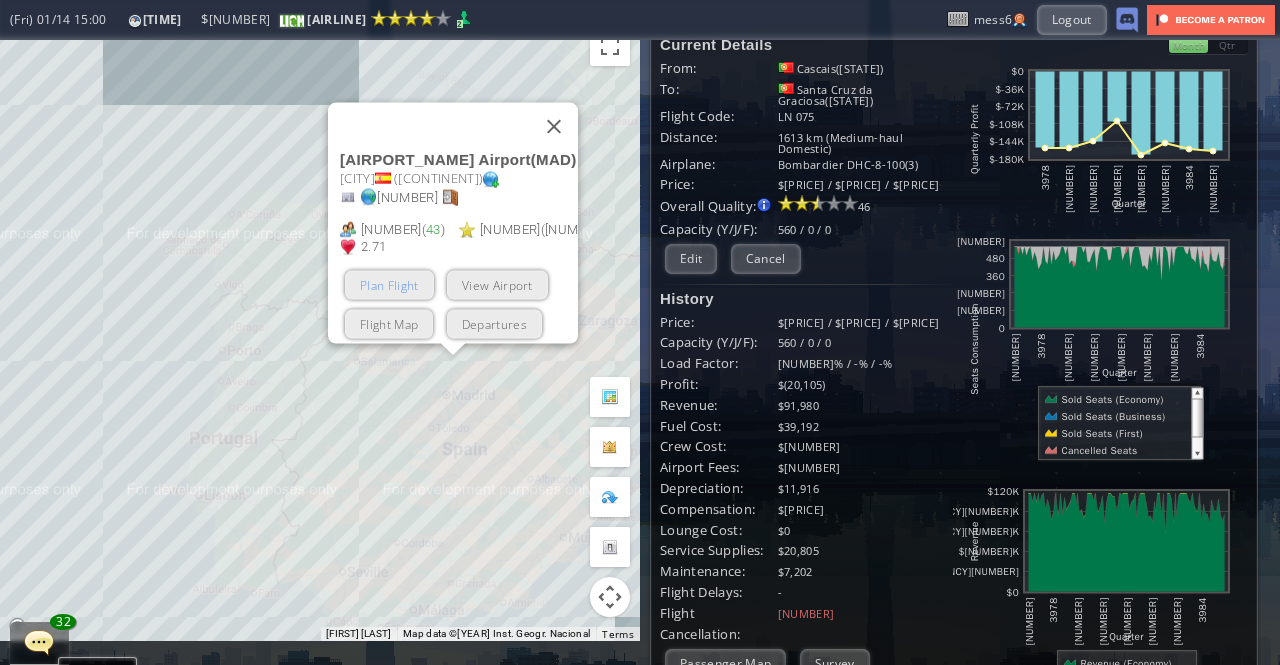 click on "Plan Flight" at bounding box center (389, 284) 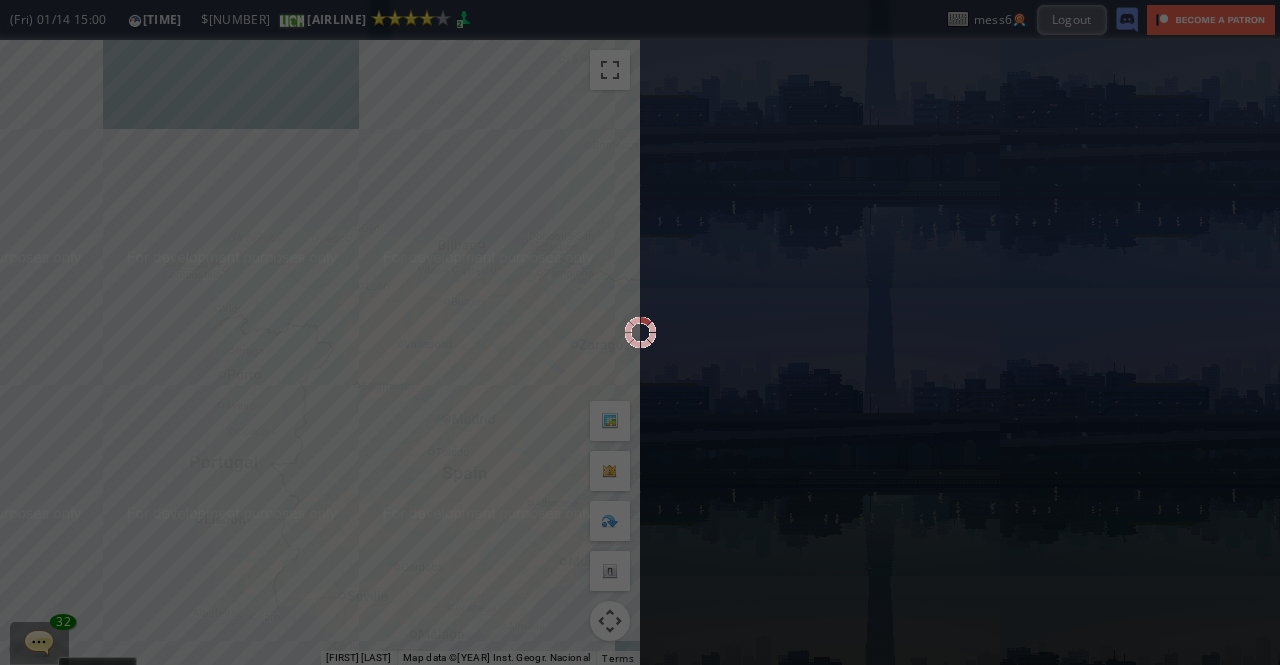 scroll, scrollTop: 0, scrollLeft: 0, axis: both 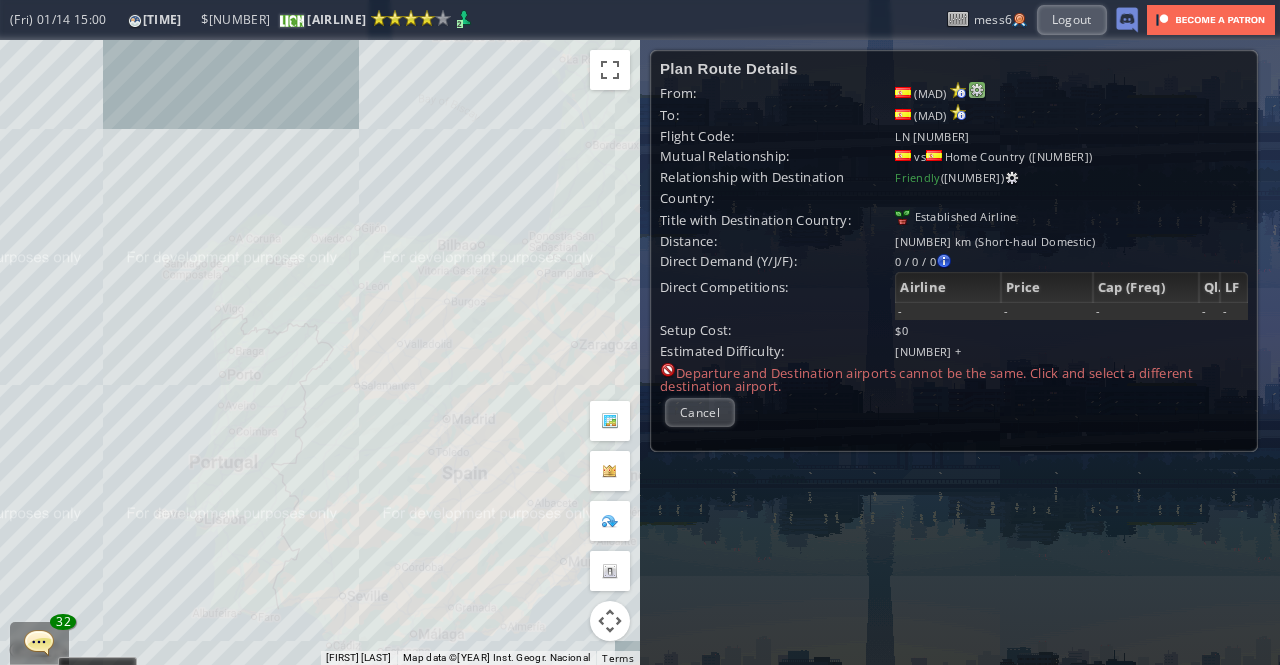 click at bounding box center [977, 90] 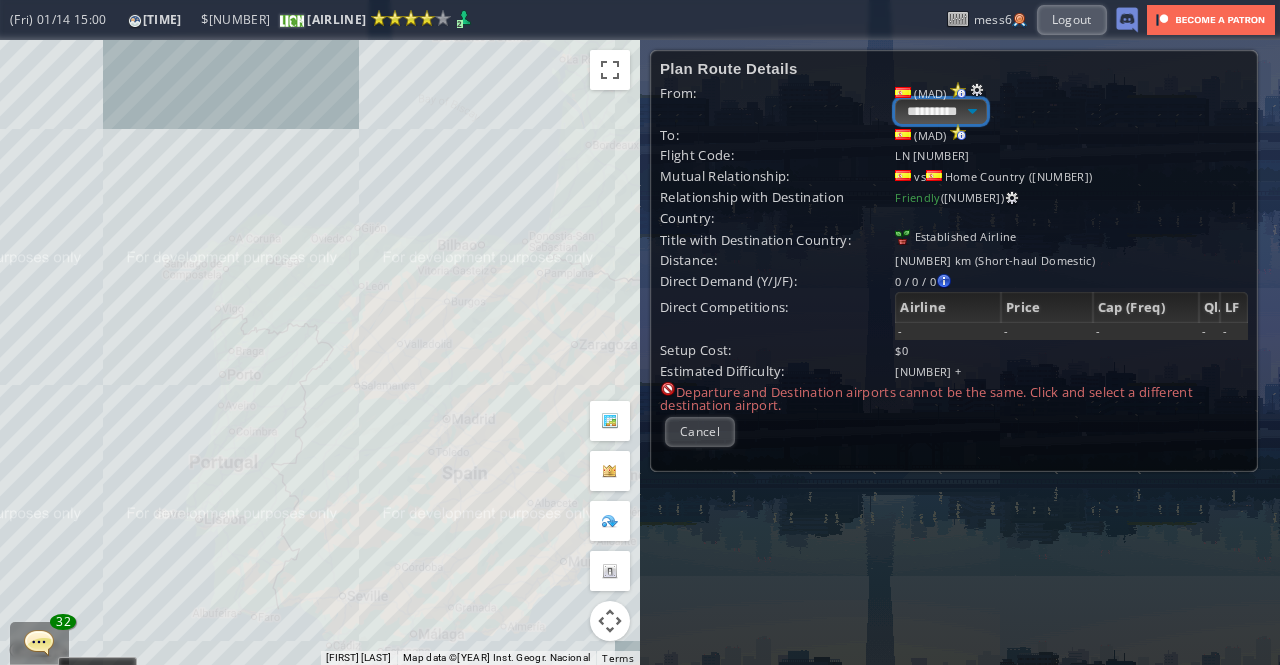 click on "**********" at bounding box center [940, 111] 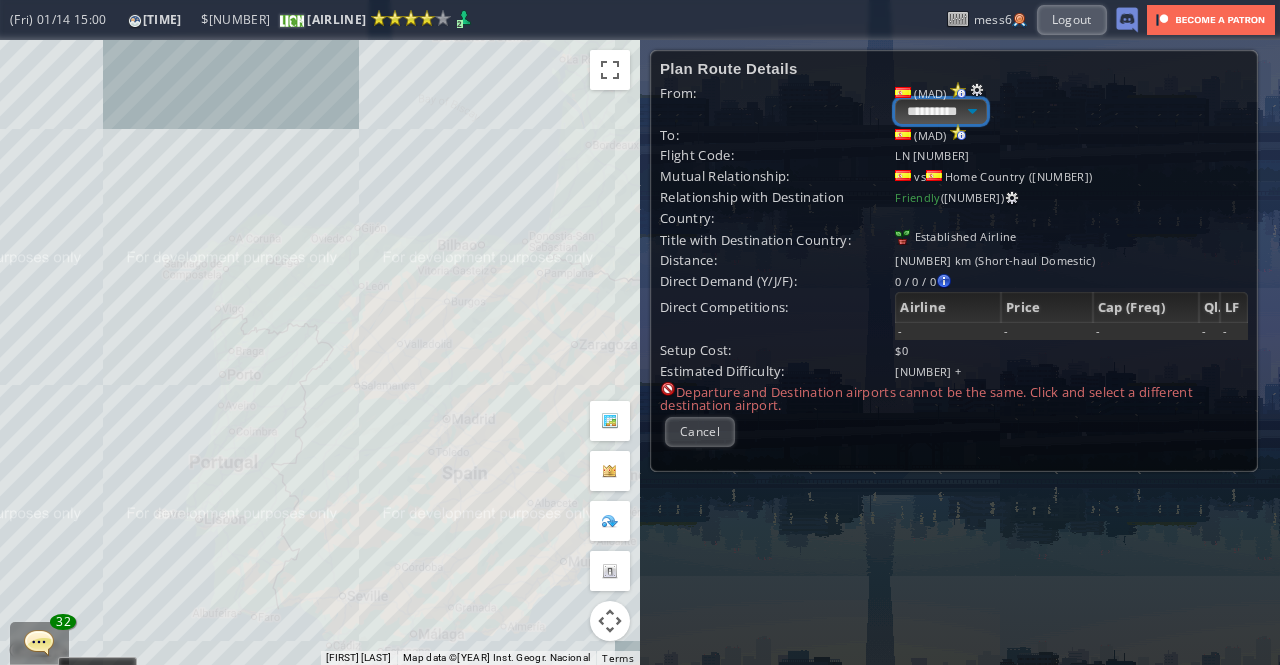select on "****" 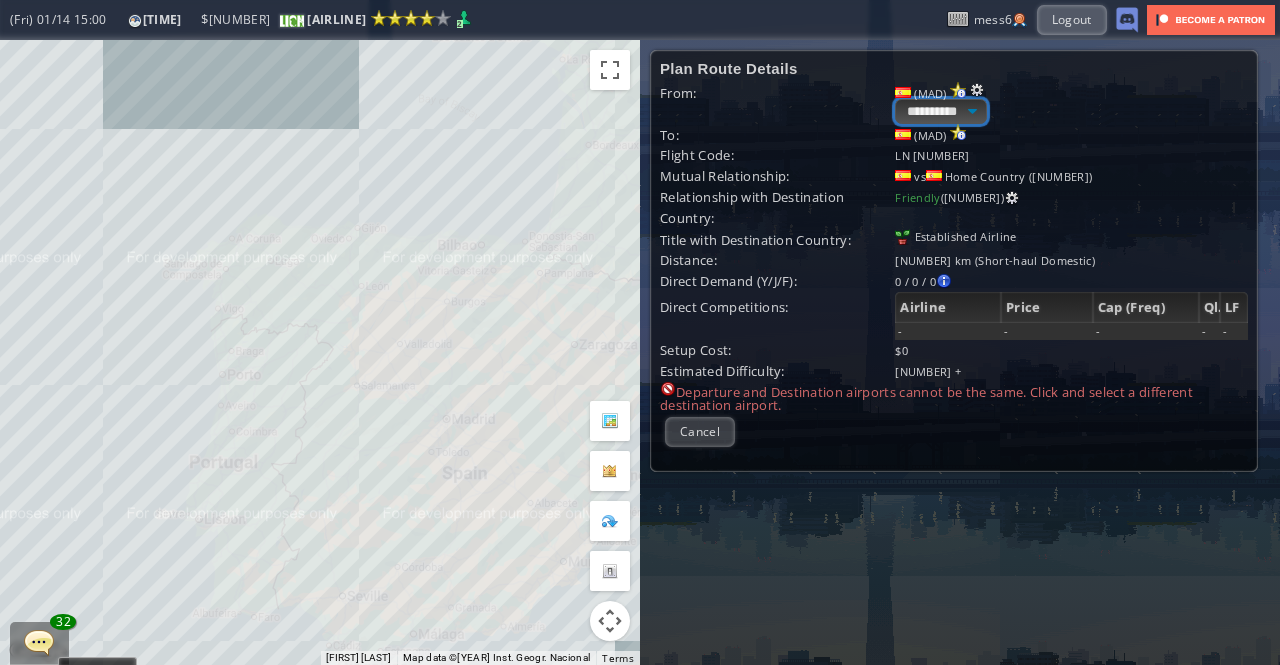 click on "**********" at bounding box center [940, 111] 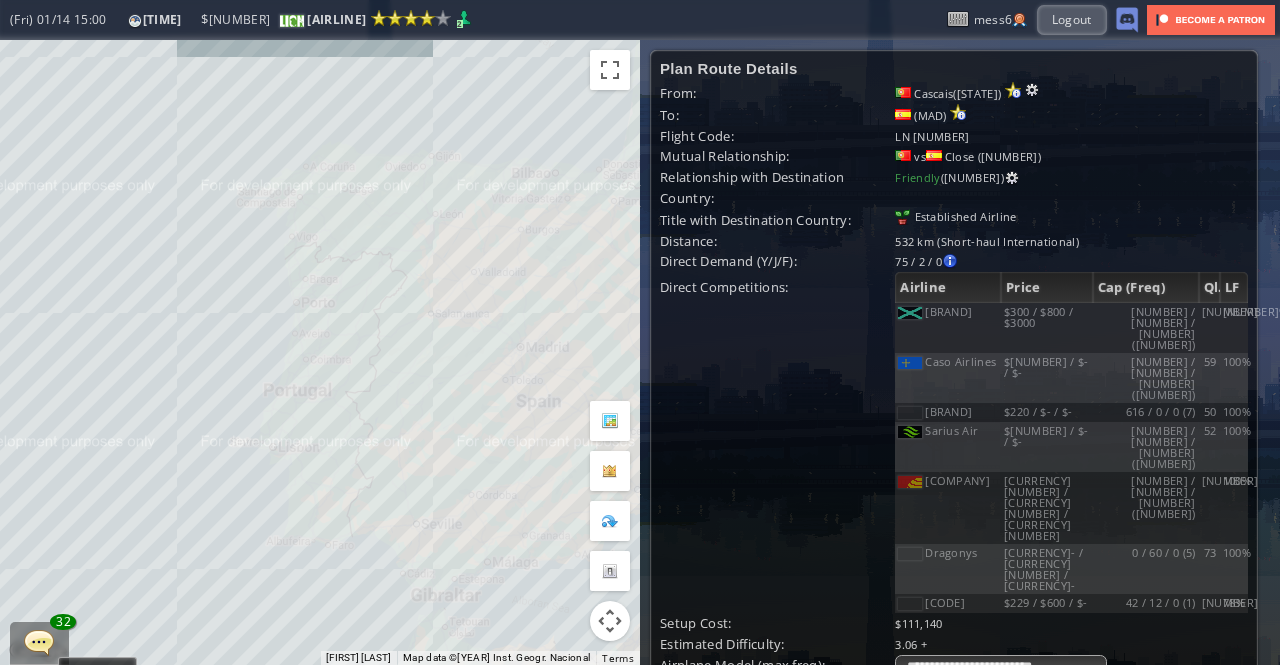 drag, startPoint x: 273, startPoint y: 545, endPoint x: 350, endPoint y: 471, distance: 106.7942 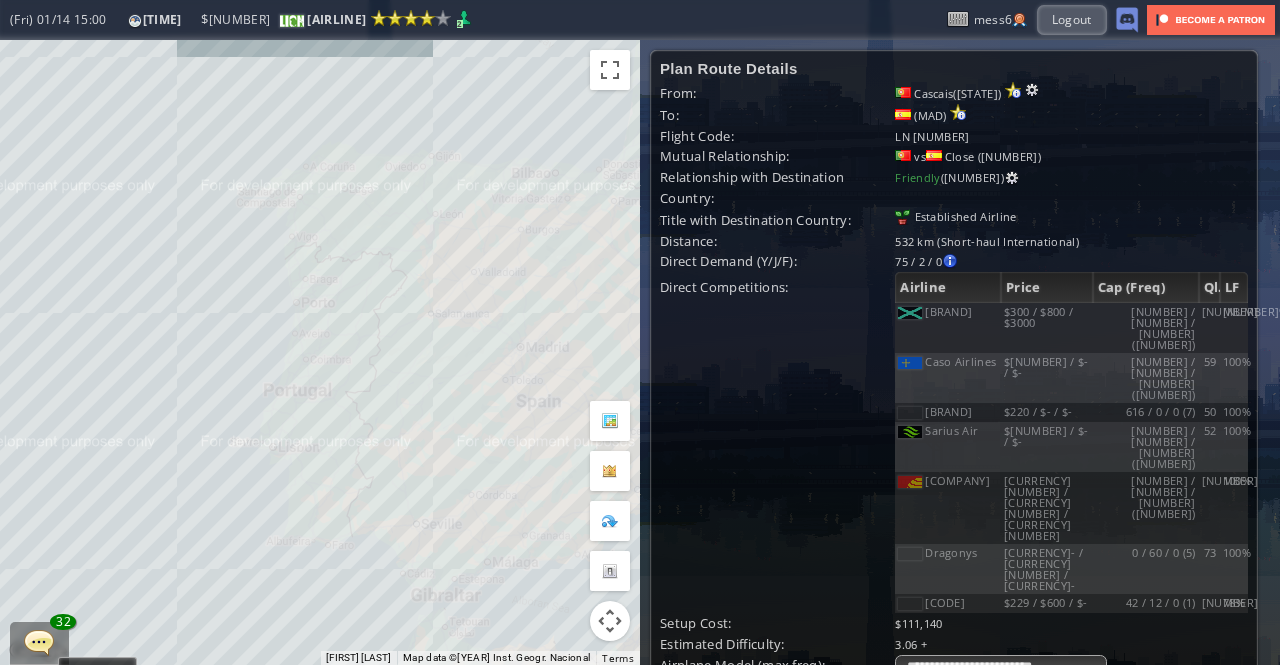 click on "To navigate, press the arrow keys." at bounding box center (320, 352) 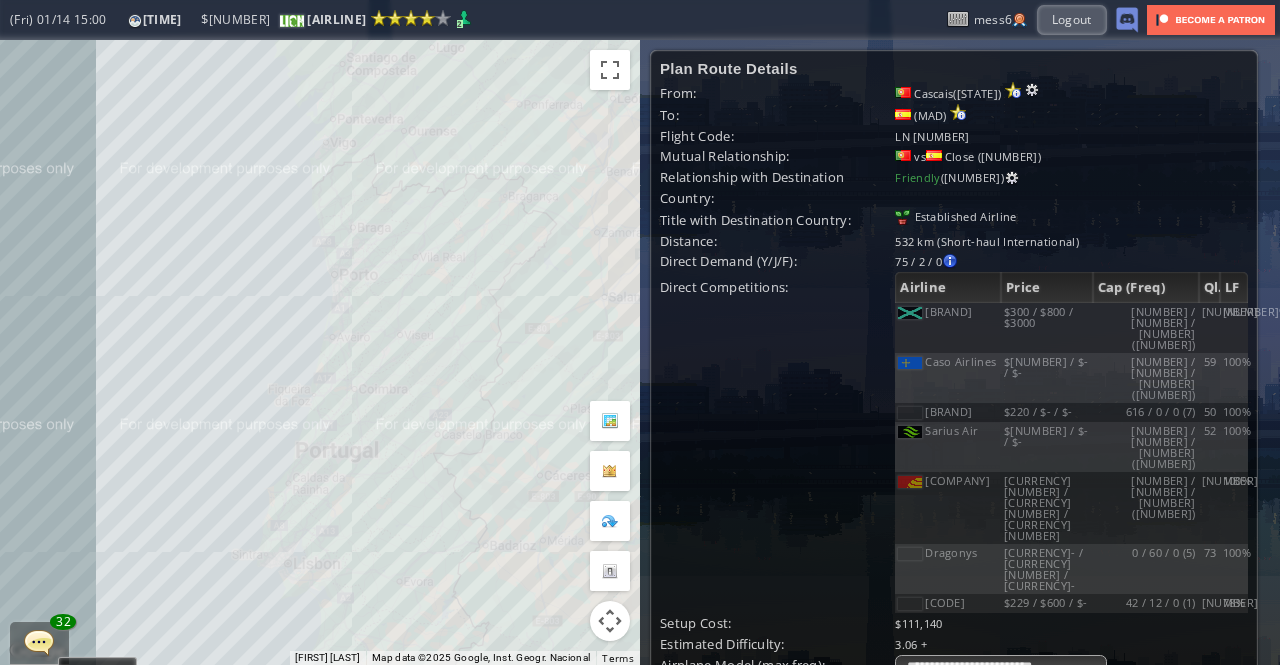 drag, startPoint x: 328, startPoint y: 243, endPoint x: 424, endPoint y: 383, distance: 169.75276 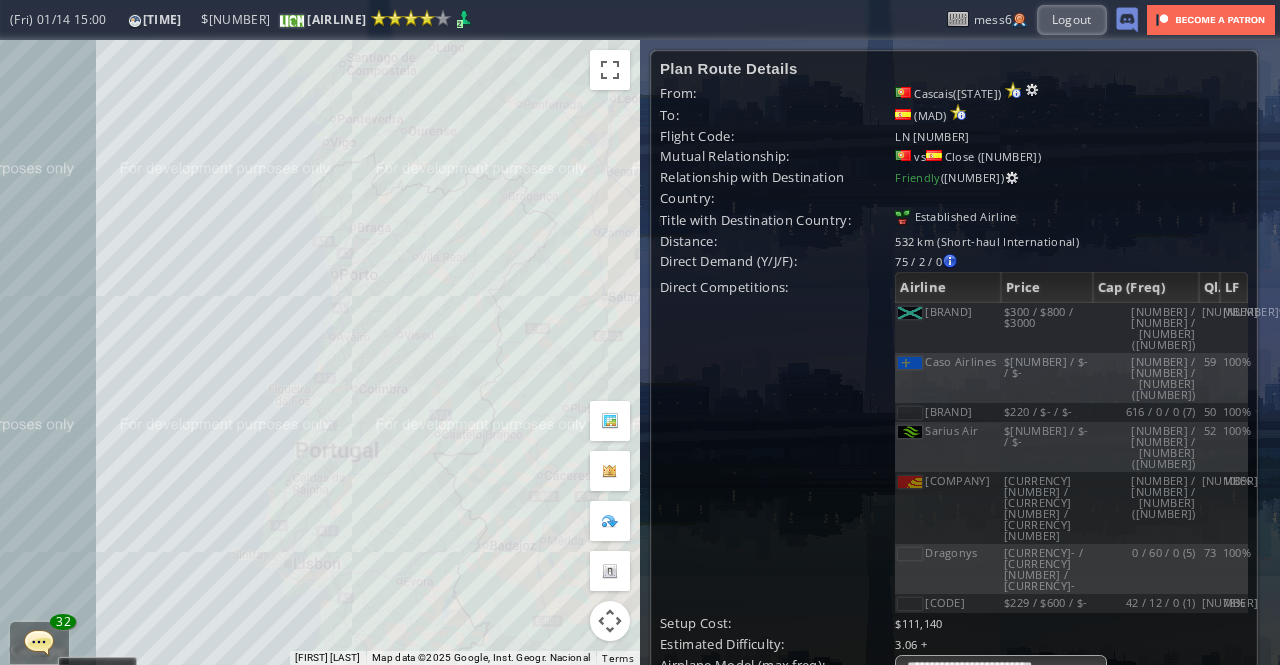 click on "To navigate, press the arrow keys." at bounding box center [320, 352] 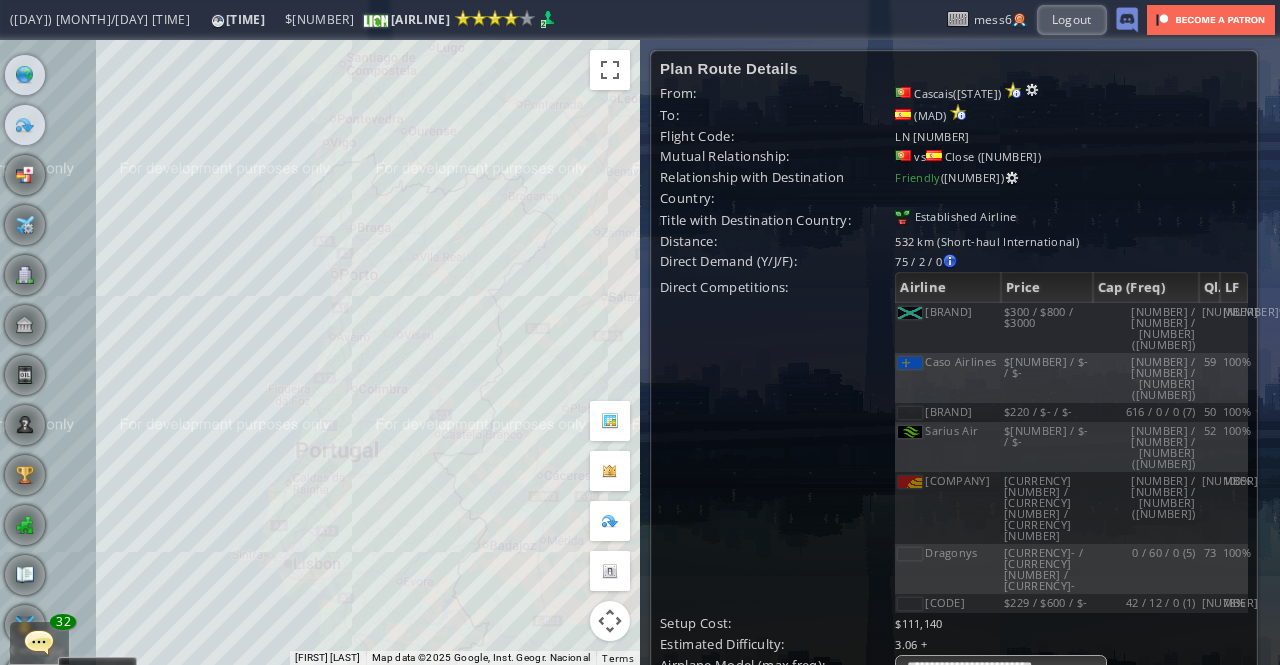 click at bounding box center (25, 125) 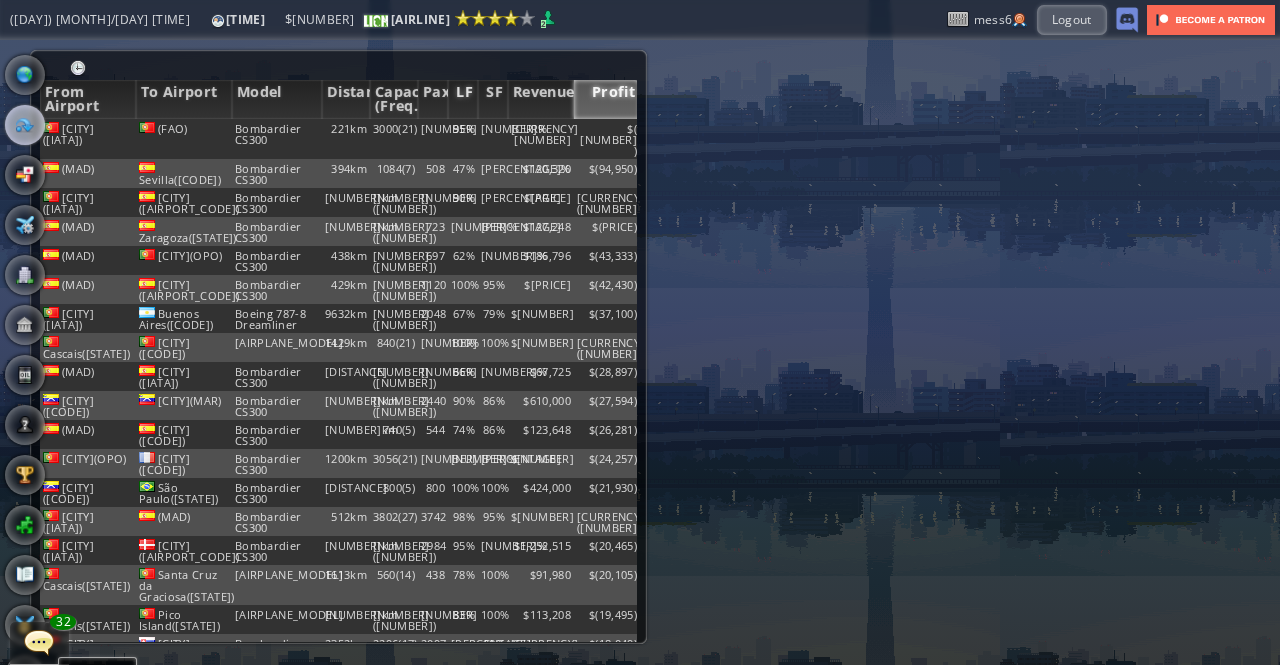 click on "LF" at bounding box center (463, 99) 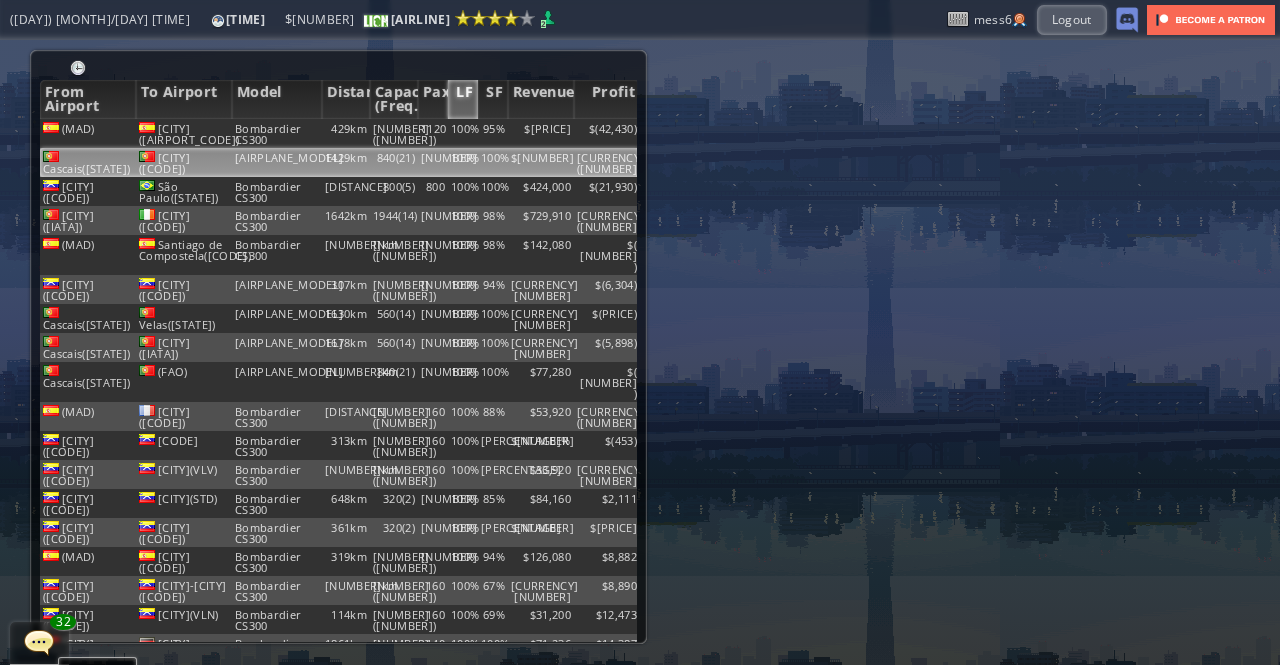 click on "[AIRPLANE_MODEL]" at bounding box center [277, 133] 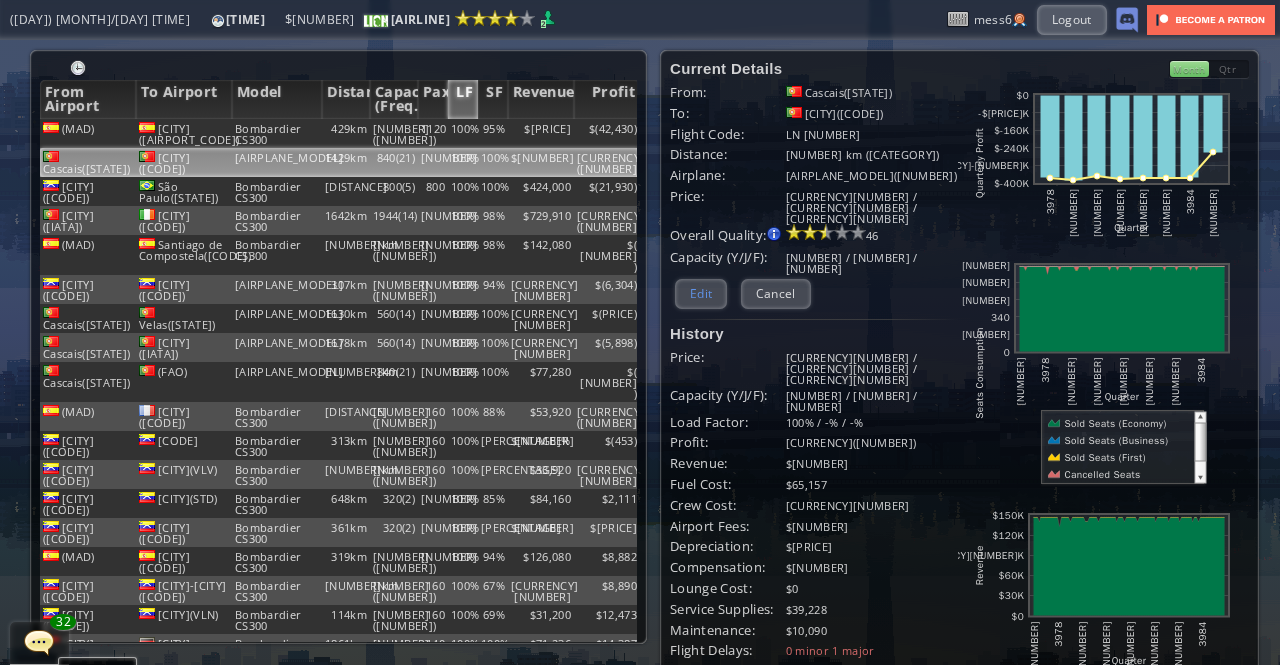 click on "Edit" at bounding box center [701, 293] 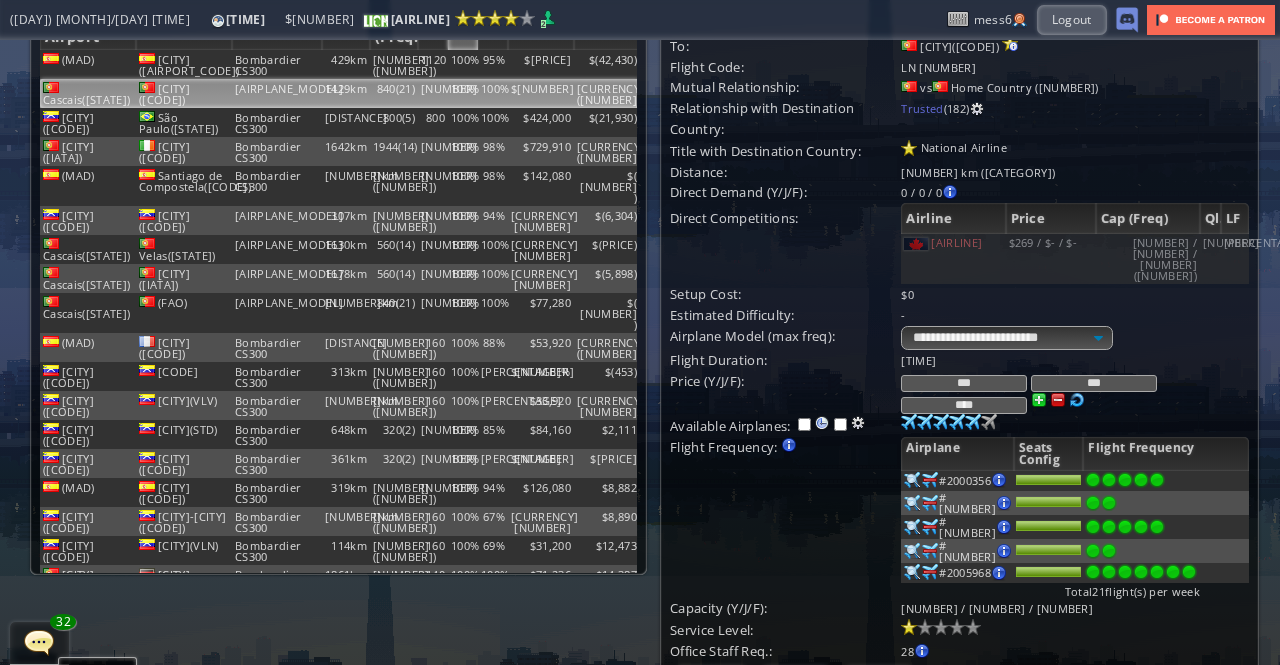 scroll, scrollTop: 100, scrollLeft: 0, axis: vertical 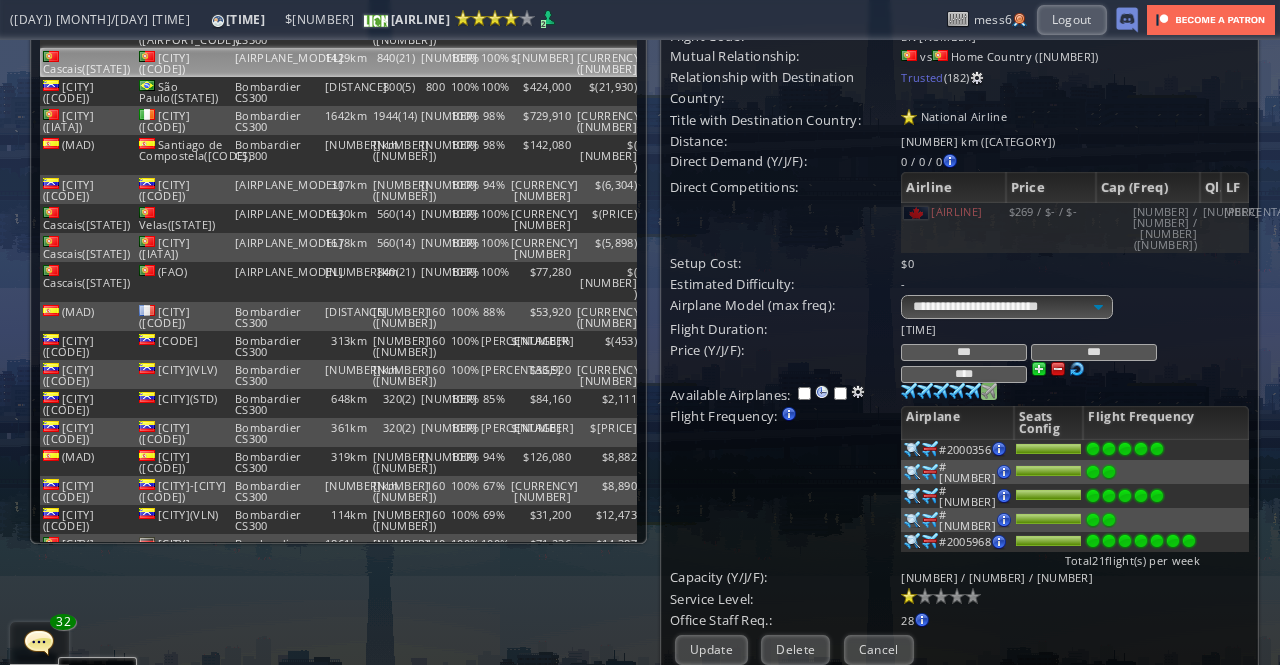 click at bounding box center (909, 391) 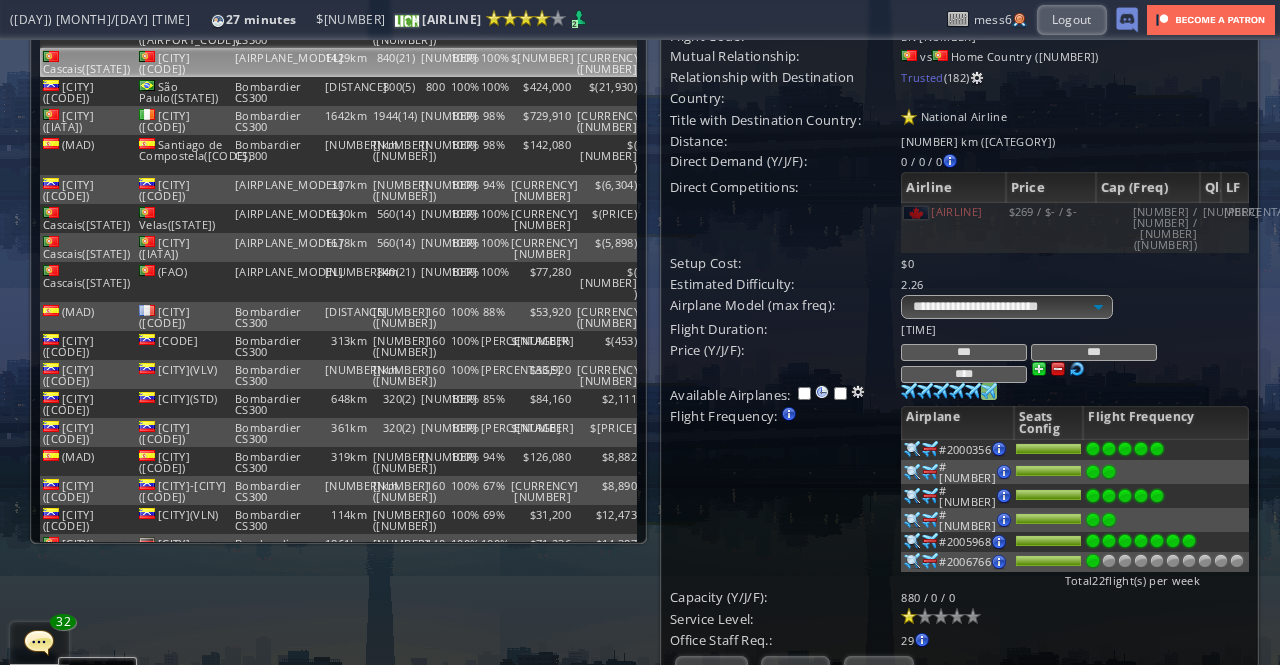 click at bounding box center [909, 391] 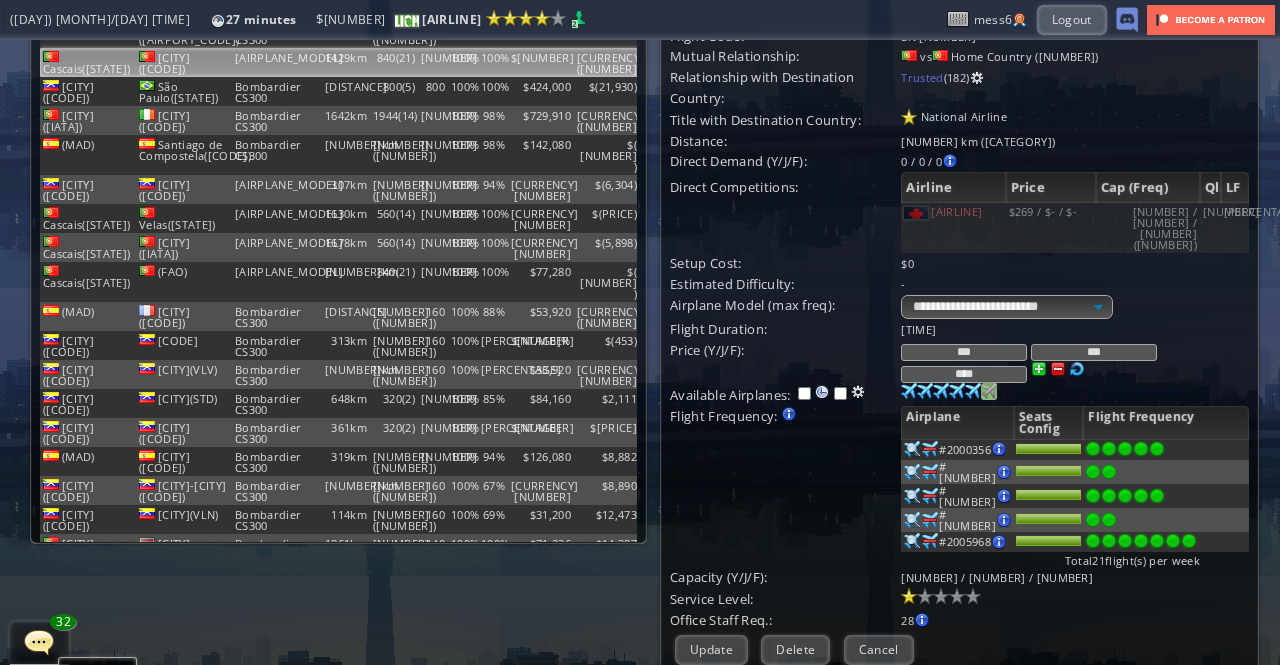 scroll, scrollTop: 0, scrollLeft: 0, axis: both 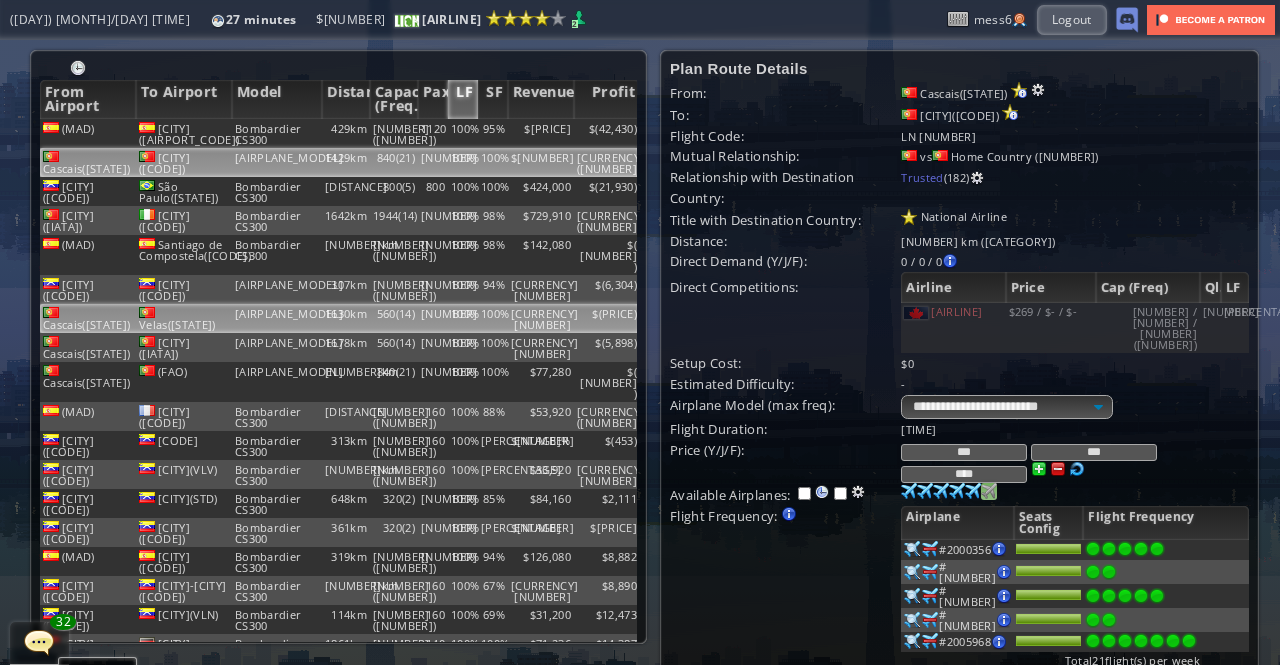 click on "Velas([STATE])" at bounding box center (184, 133) 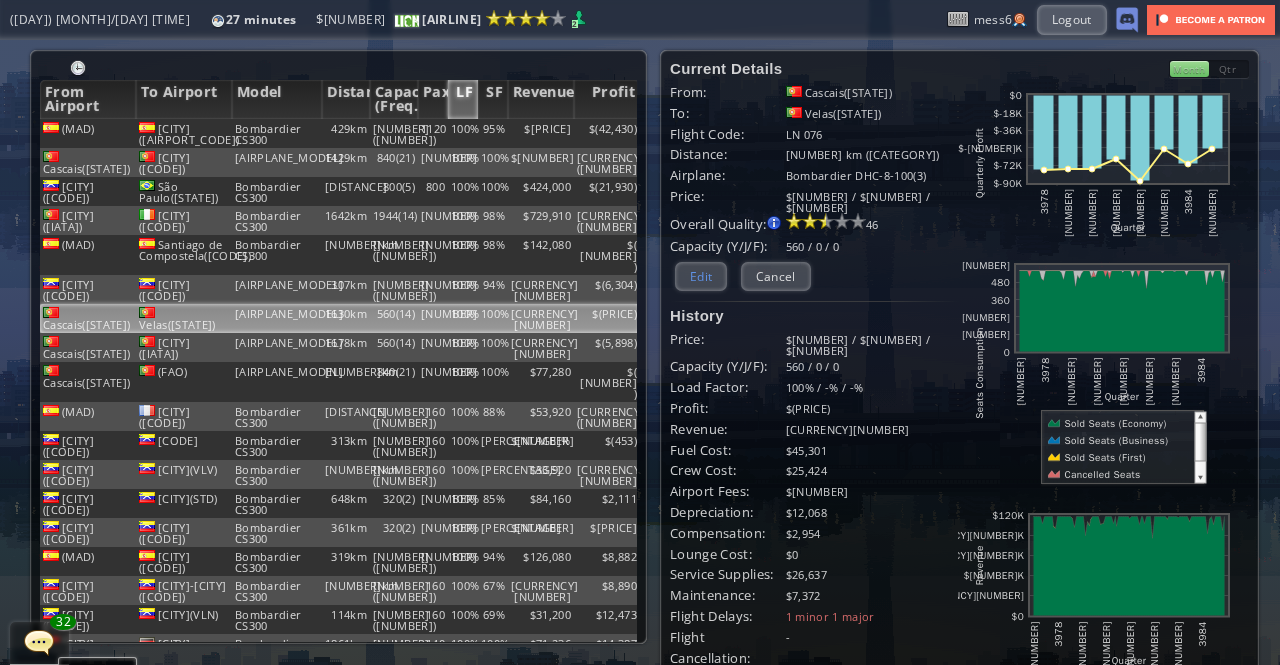 click on "Edit" at bounding box center (701, 276) 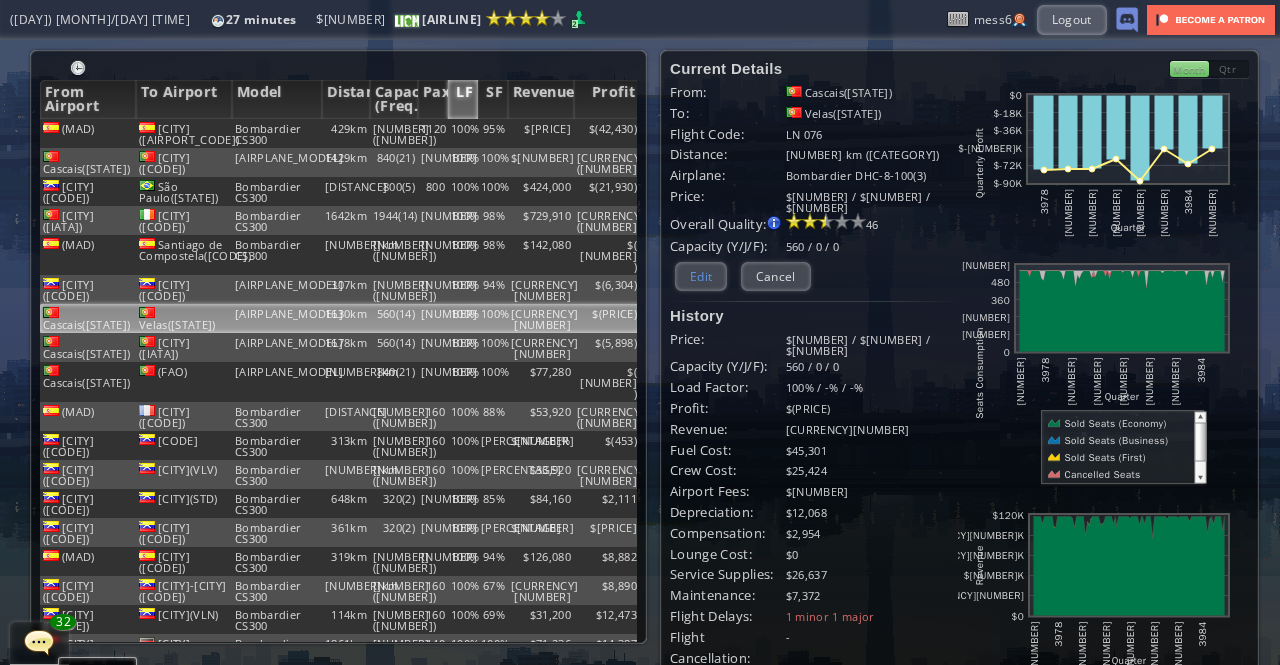 click on "Edit" at bounding box center (701, 276) 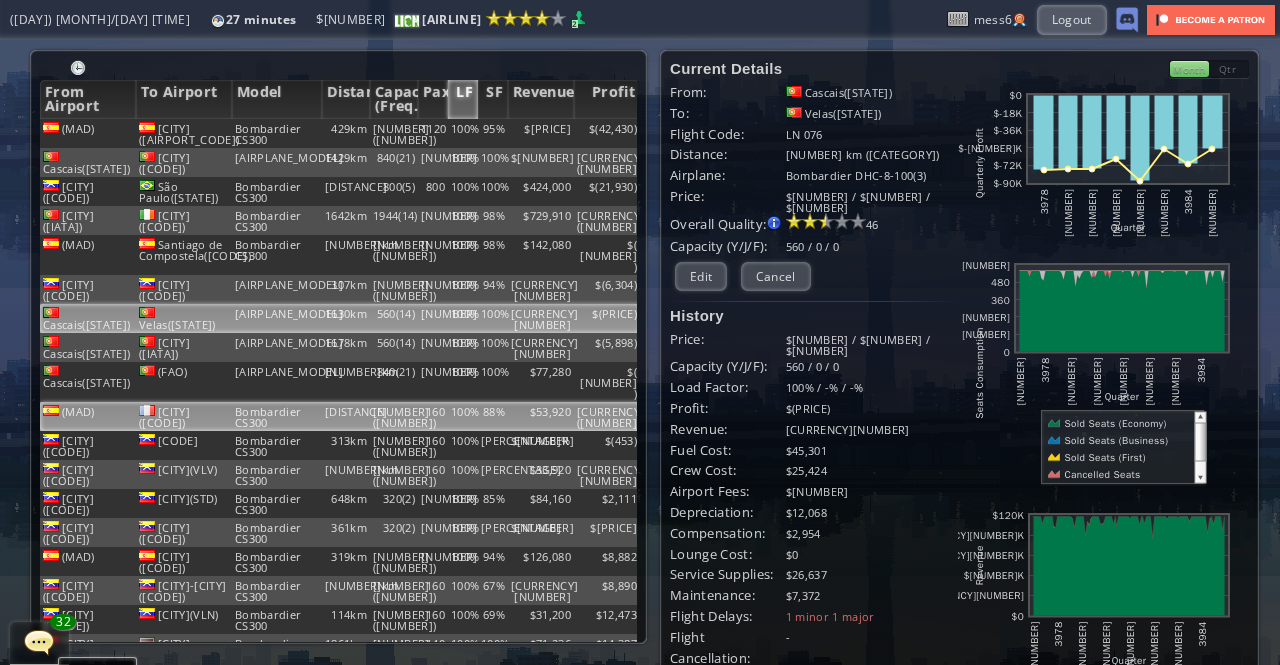 click on "(MAD)" at bounding box center (88, 133) 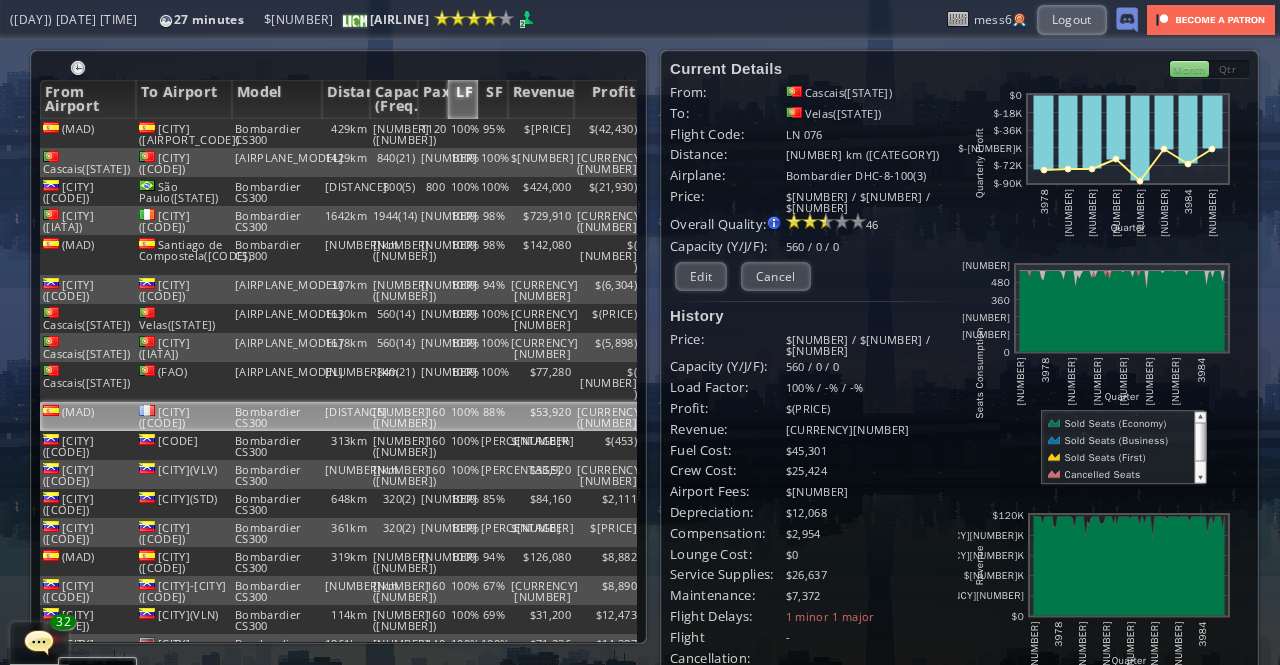click on "Bombardier CS300" at bounding box center [277, 416] 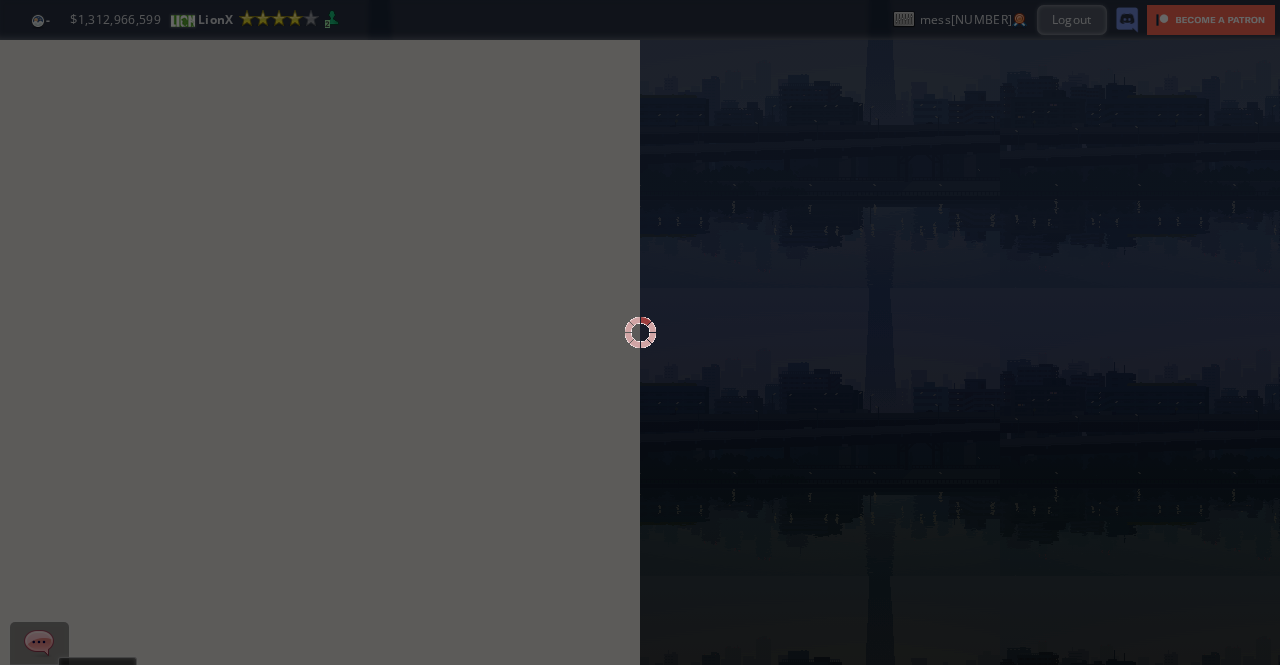 scroll, scrollTop: 0, scrollLeft: 0, axis: both 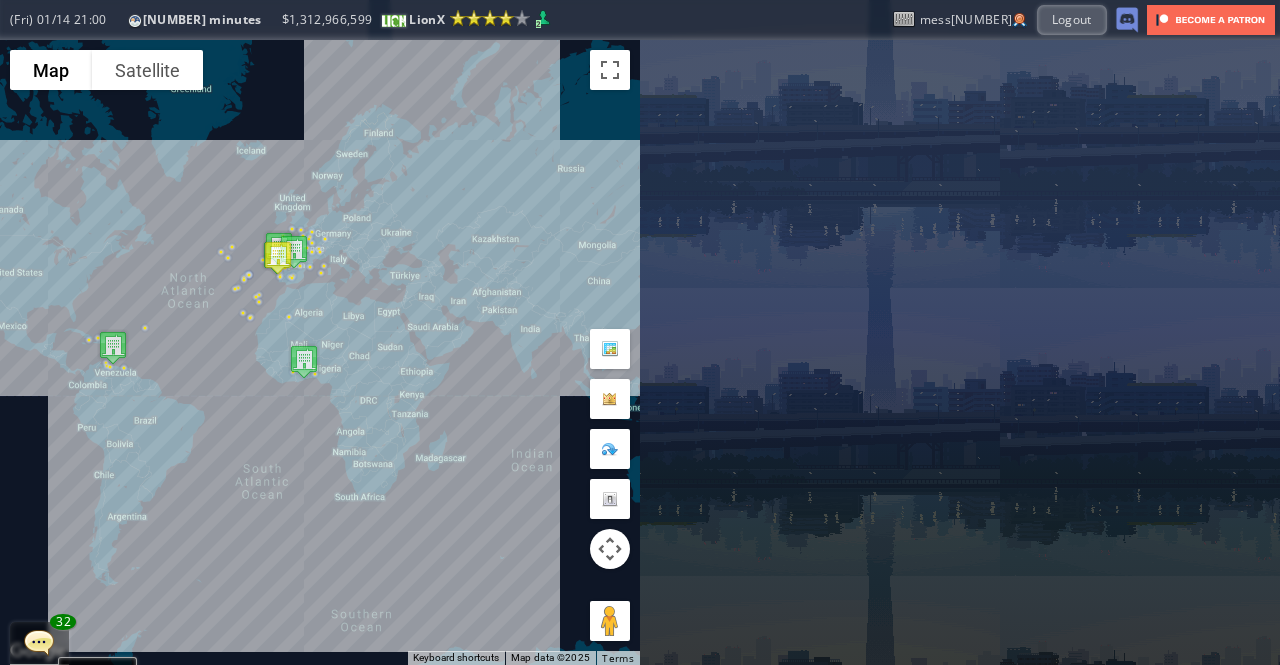 drag, startPoint x: 272, startPoint y: 254, endPoint x: 702, endPoint y: 237, distance: 430.3359 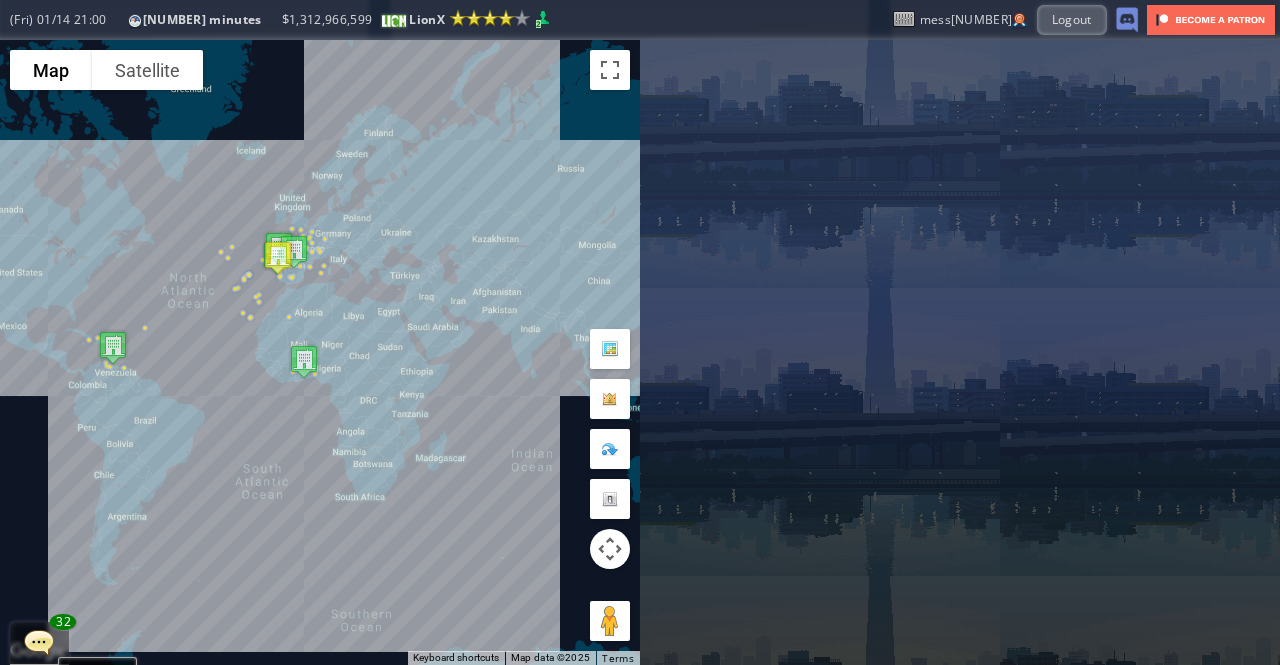 click on "To navigate the map with touch gestures double-tap and hold your finger on the map, then drag the map. ← Move left → Move right ↑ Move up ↓ Move down + Zoom in - Zoom out Home Jump left by 75% End Jump right by 75% Page Up Jump up by 75% Page Down Jump down by 75% To navigate, press the arrow keys. Map Terrain Satellite Labels Keyboard shortcuts Map Data Map data ©2025 Map data ©2025 1000 km  Click to toggle between metric and imperial units Terms Report a map error
Current Details
From:
To:
Flight Code:
Distance:
airplane:
Price:" at bounding box center [640, 352] 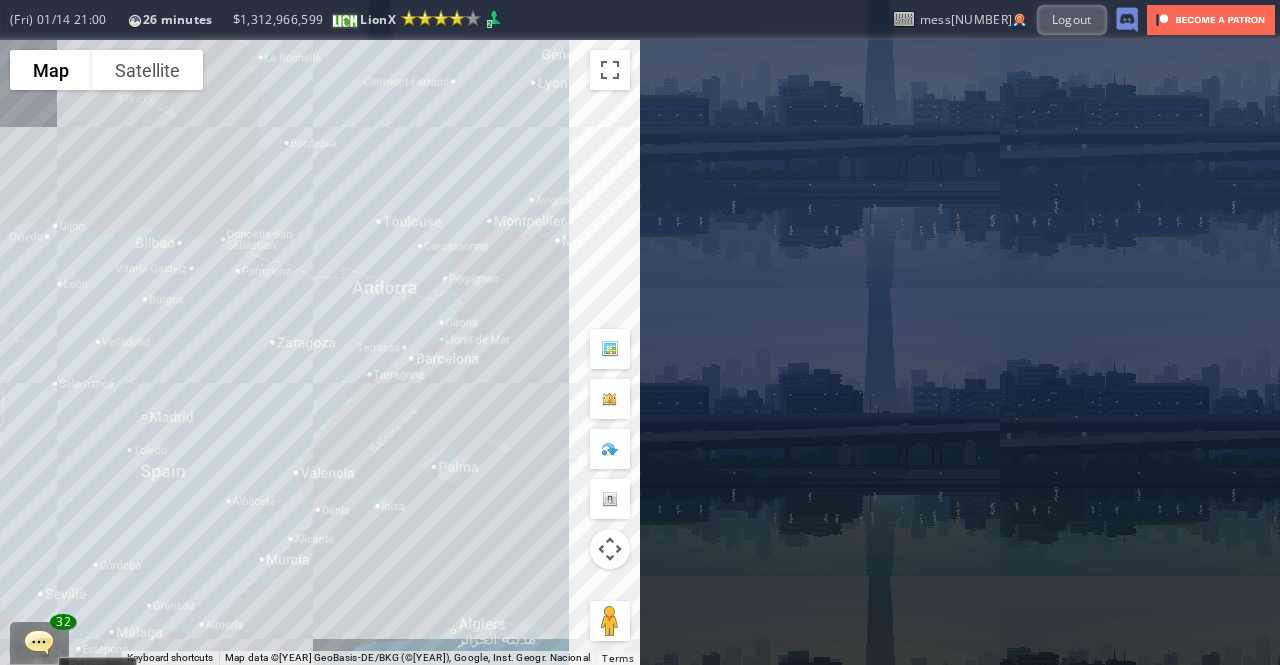 drag, startPoint x: 571, startPoint y: 198, endPoint x: 0, endPoint y: 464, distance: 629.9183 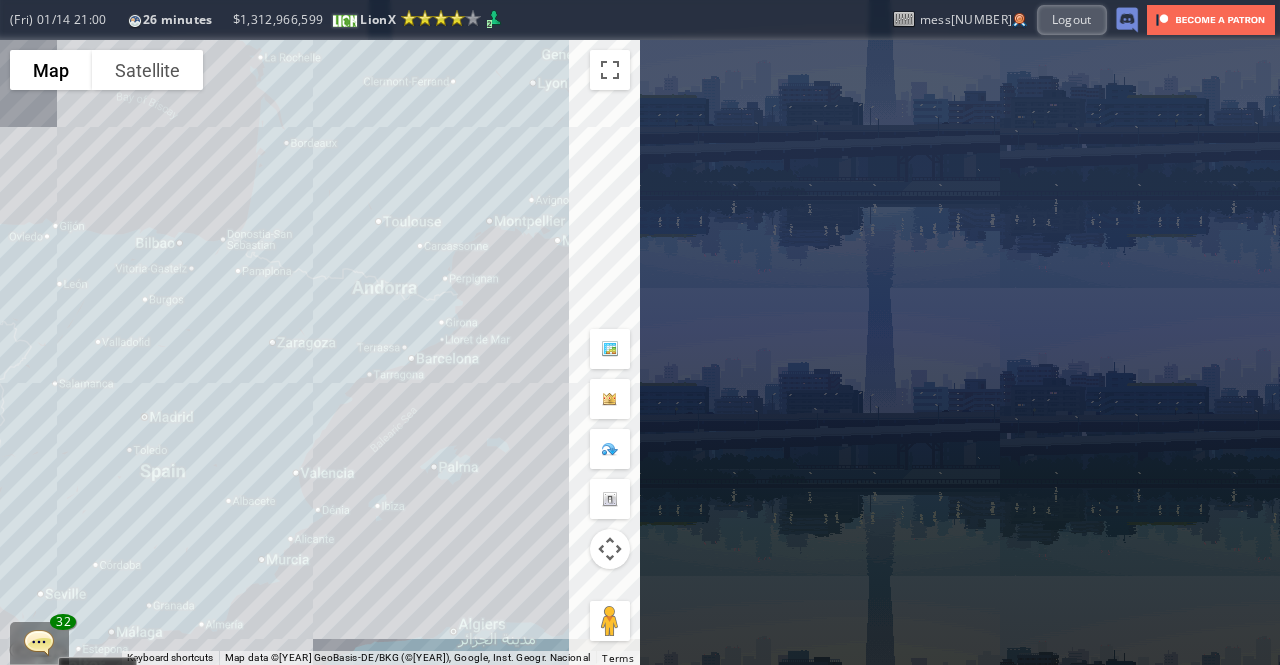 click on "**********" at bounding box center (640, 352) 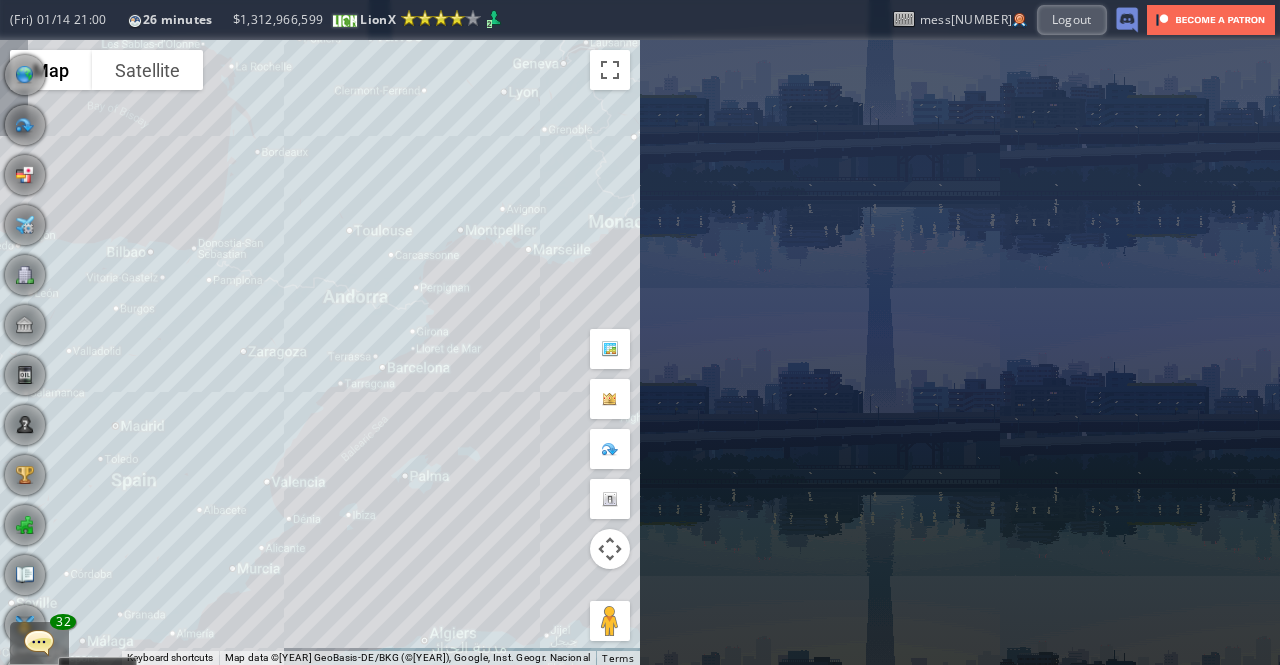 click on "To navigate, press the arrow keys." at bounding box center (320, 352) 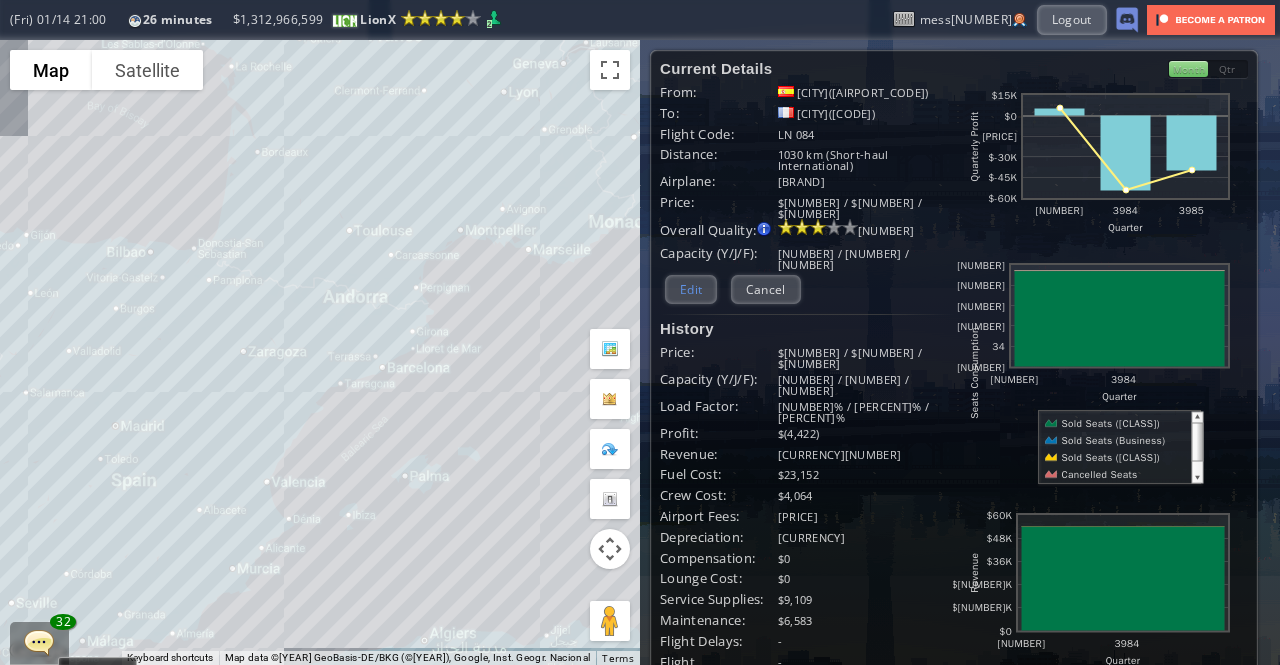 click on "Edit" at bounding box center [691, 289] 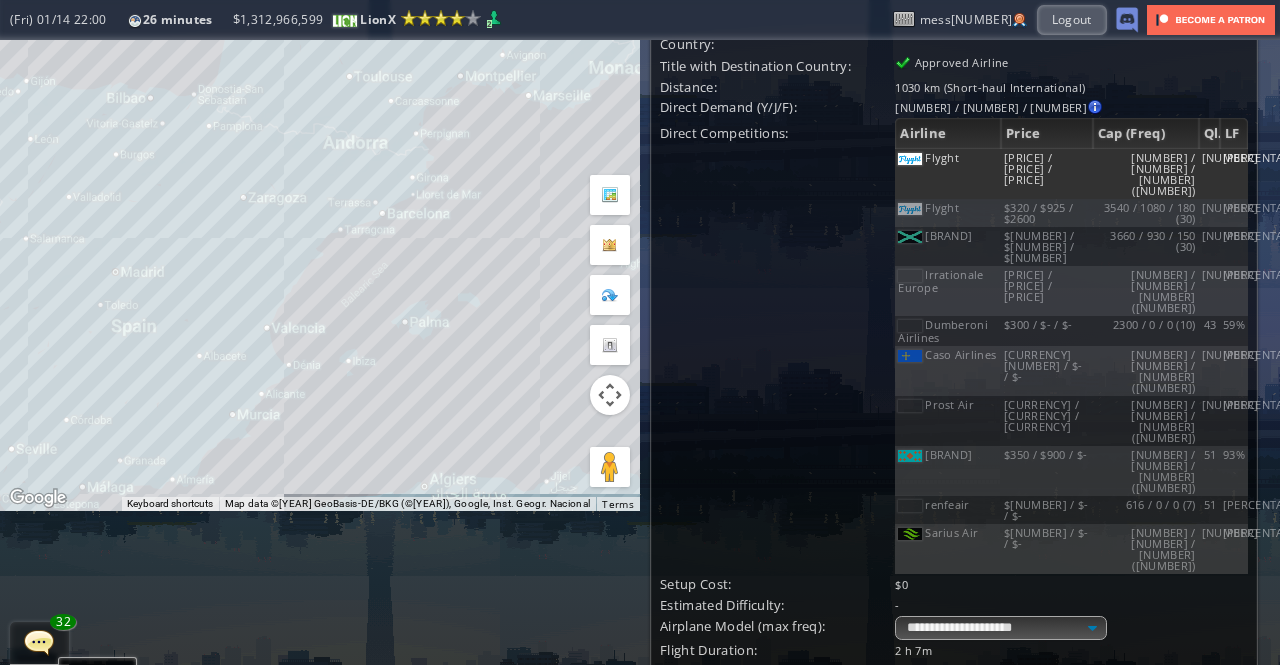scroll, scrollTop: 200, scrollLeft: 0, axis: vertical 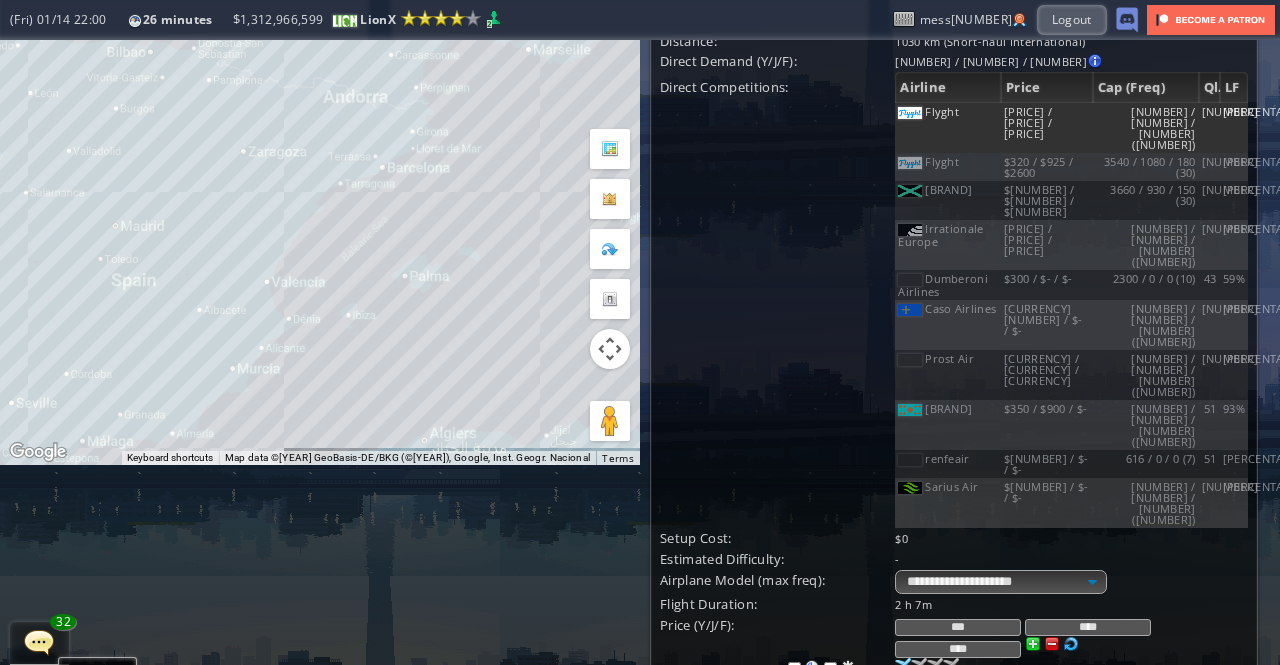 click at bounding box center [1099, 724] 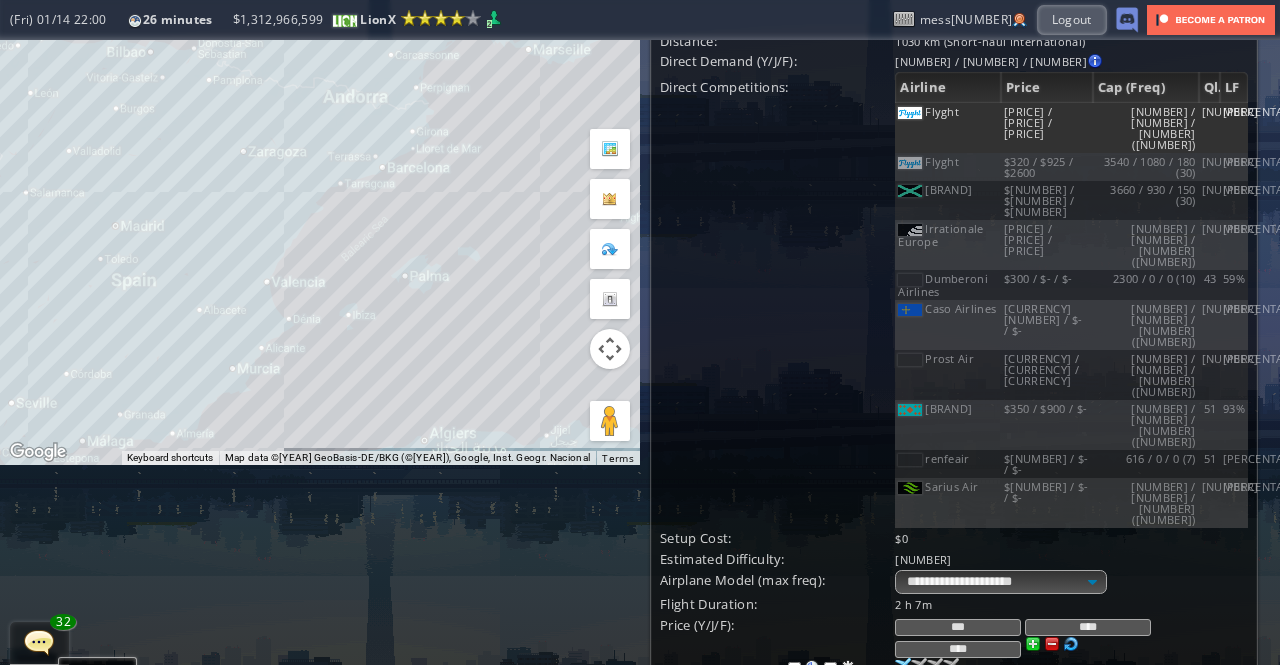 click at bounding box center (1115, 724) 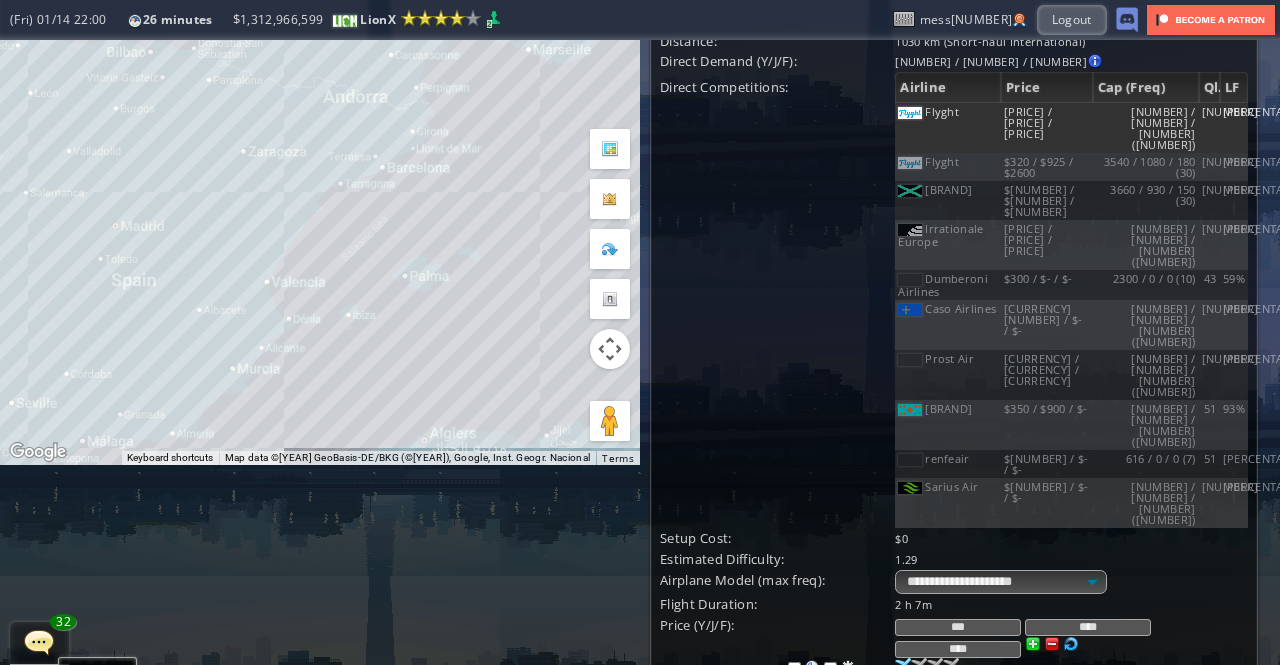 click on "Update" at bounding box center [701, 832] 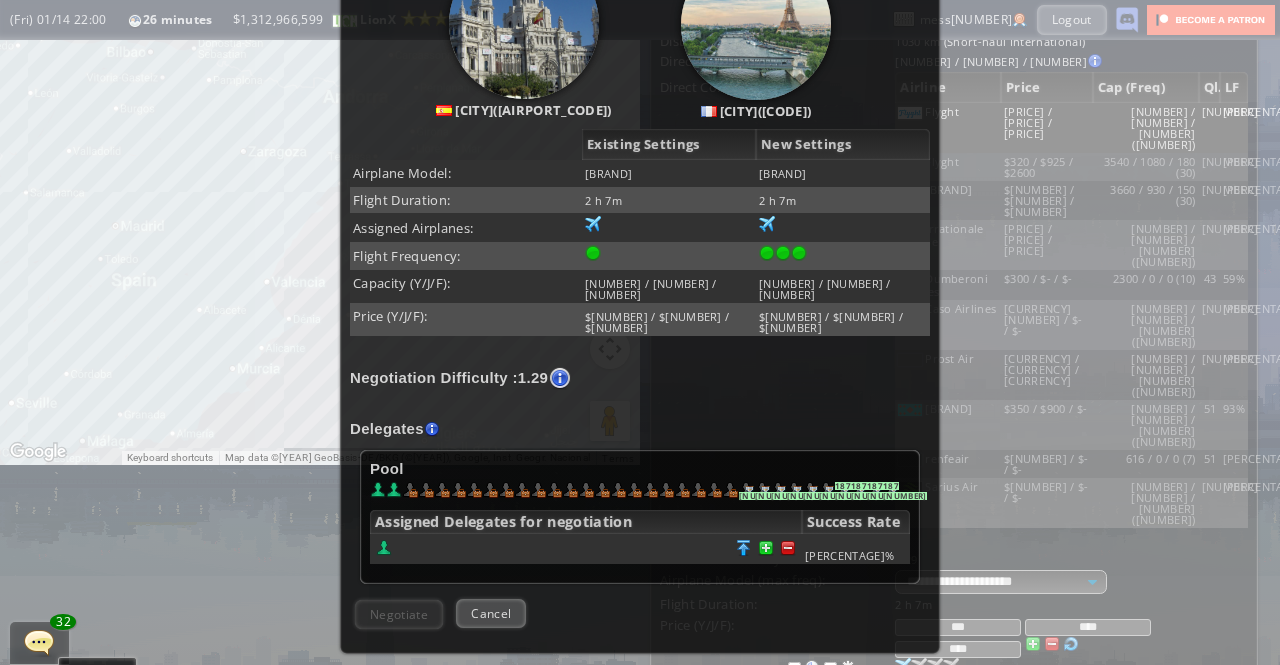 scroll, scrollTop: 300, scrollLeft: 0, axis: vertical 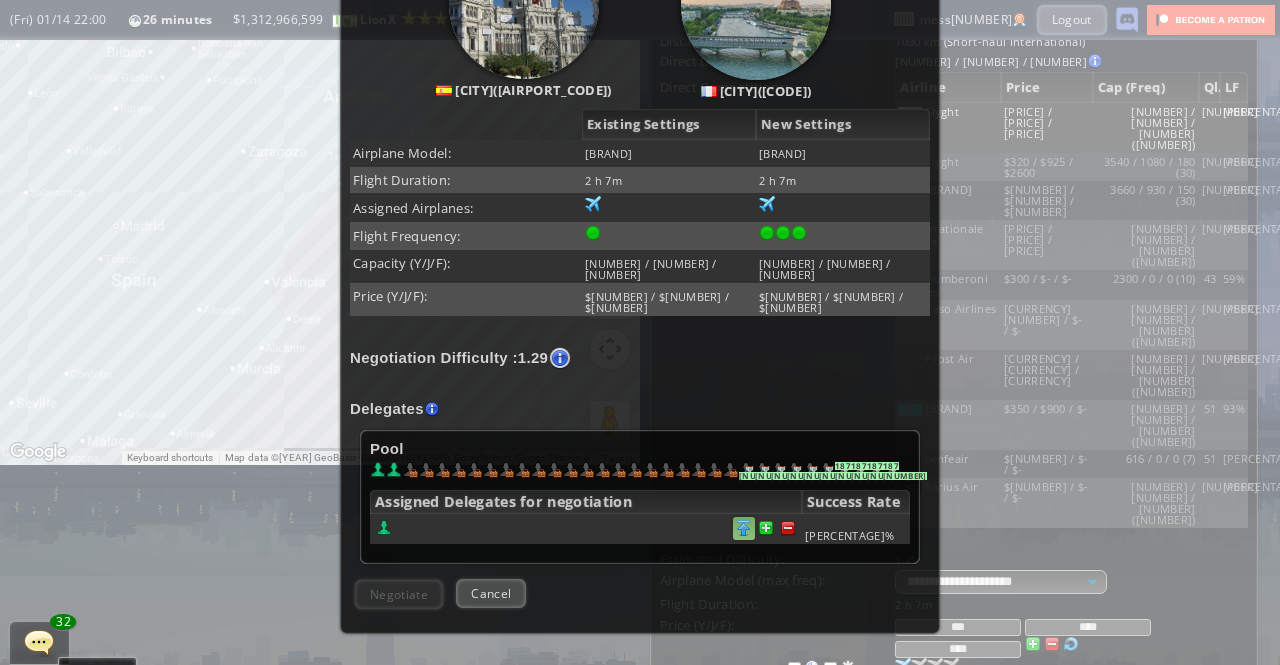 click at bounding box center (788, 528) 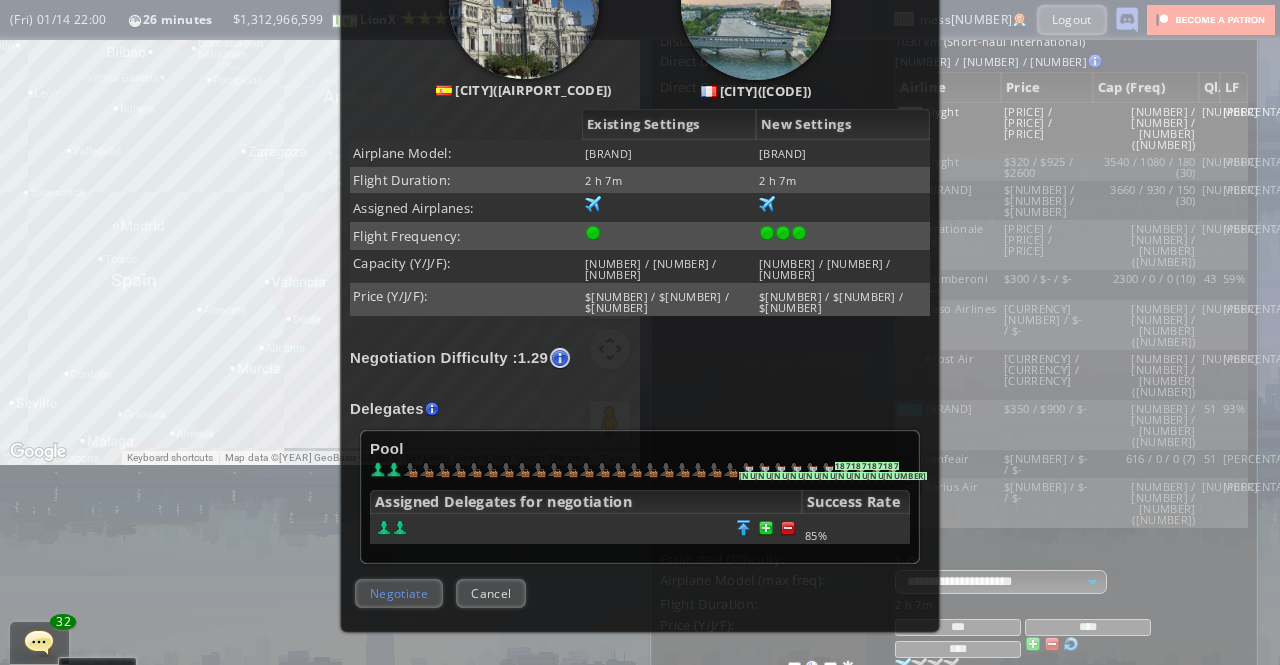 click on "Negotiate" at bounding box center [399, 593] 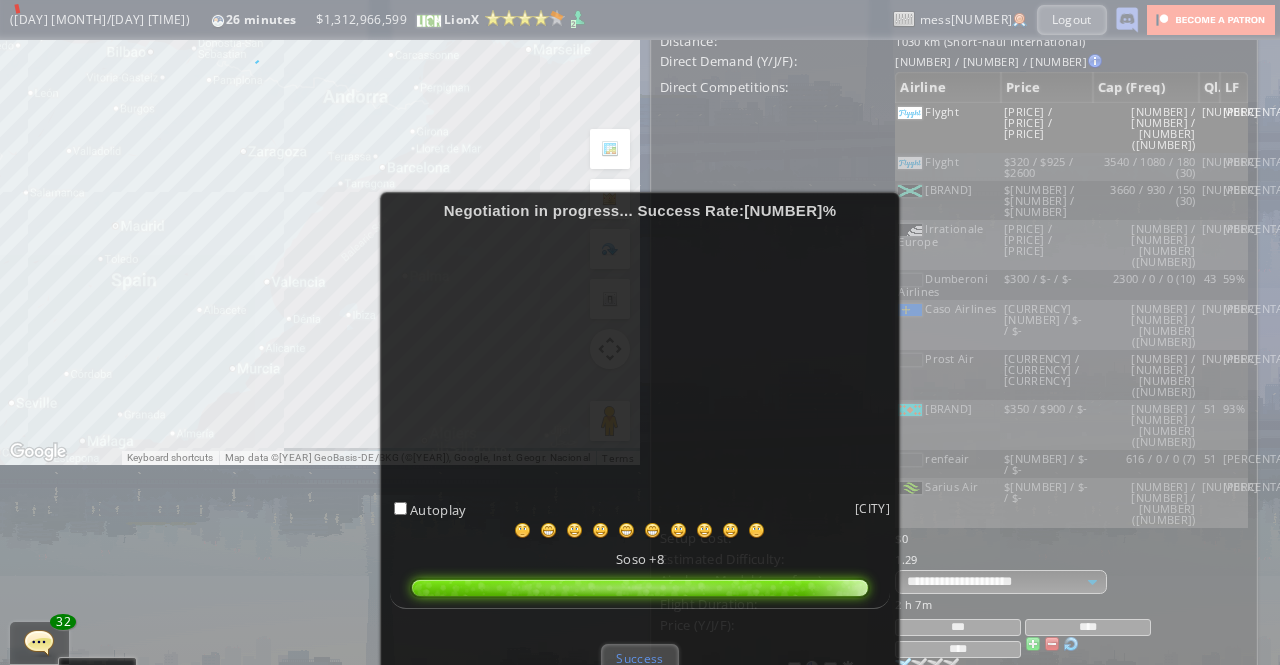 click on "Success" at bounding box center [639, 658] 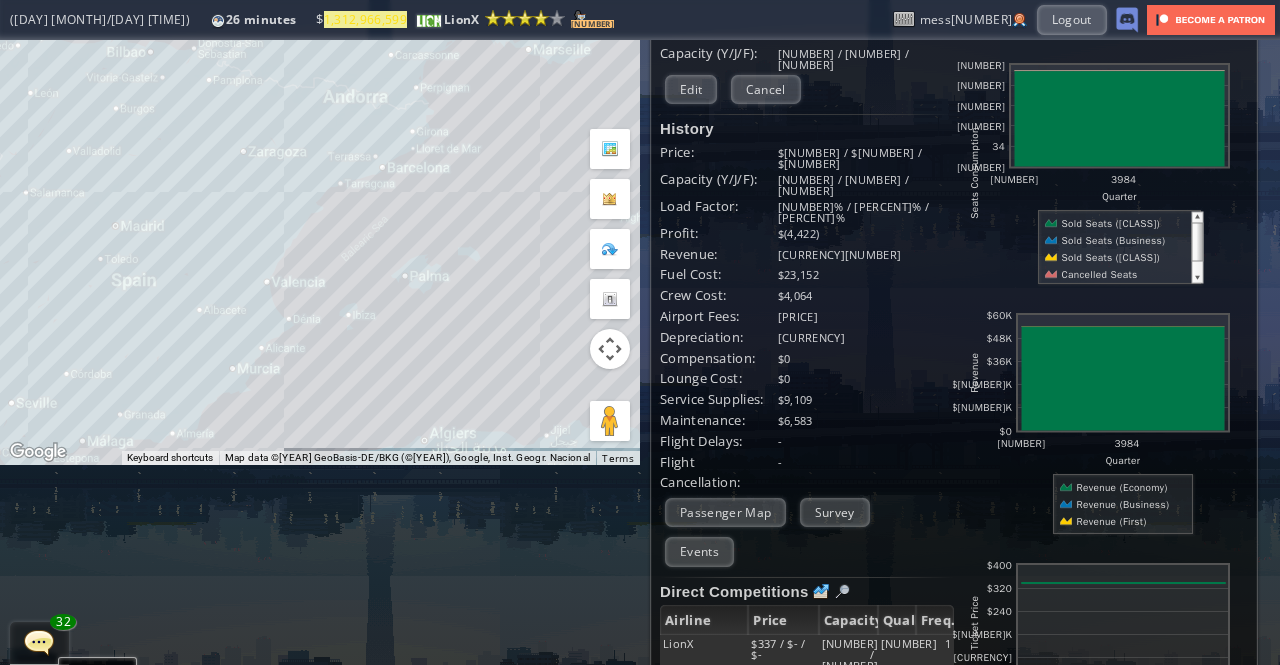 scroll, scrollTop: 0, scrollLeft: 0, axis: both 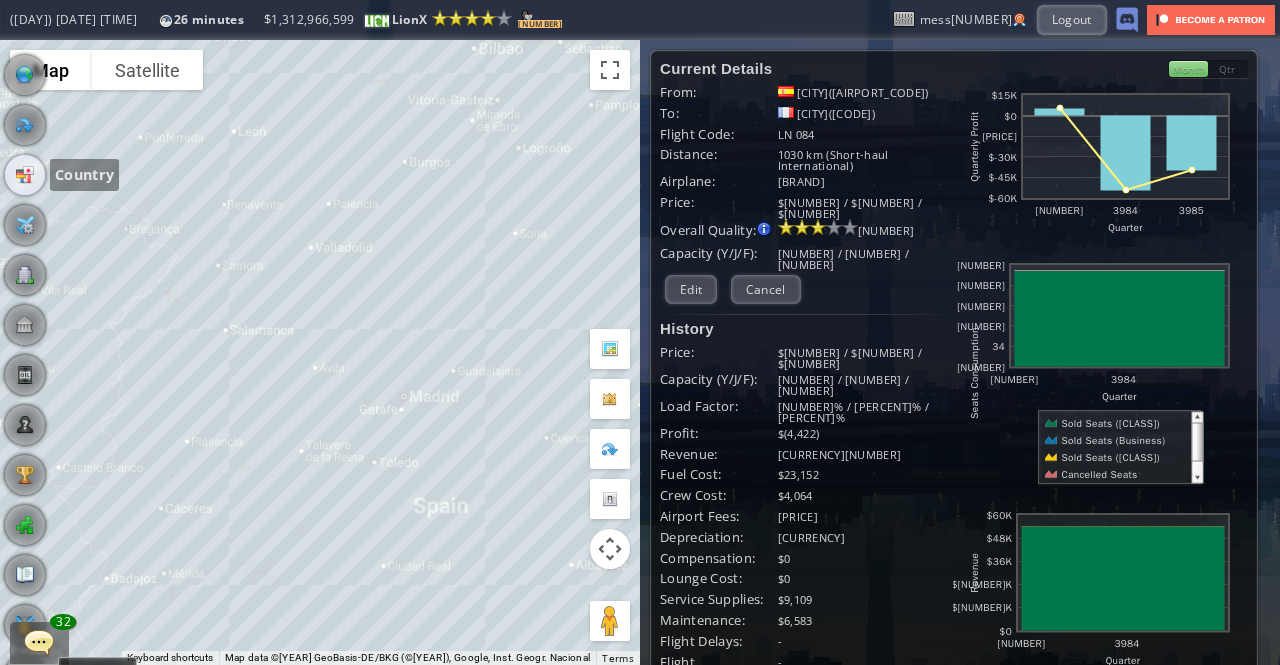 click at bounding box center [25, 175] 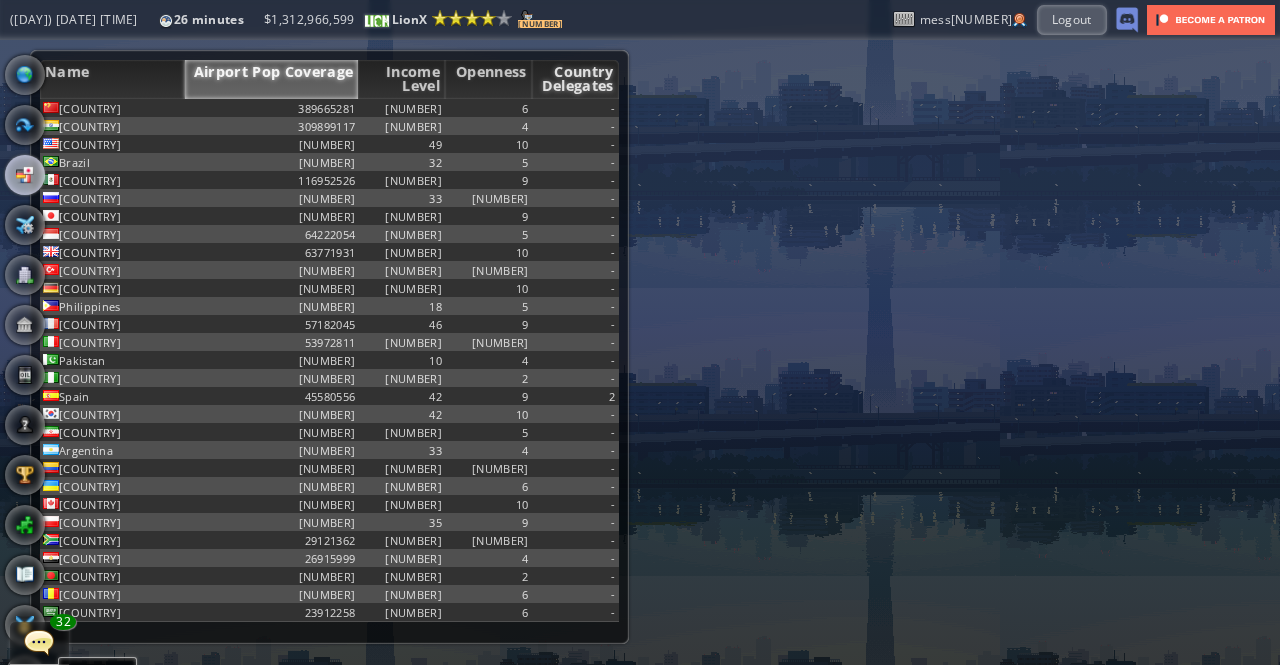 click on "Country Delegates" at bounding box center (575, 79) 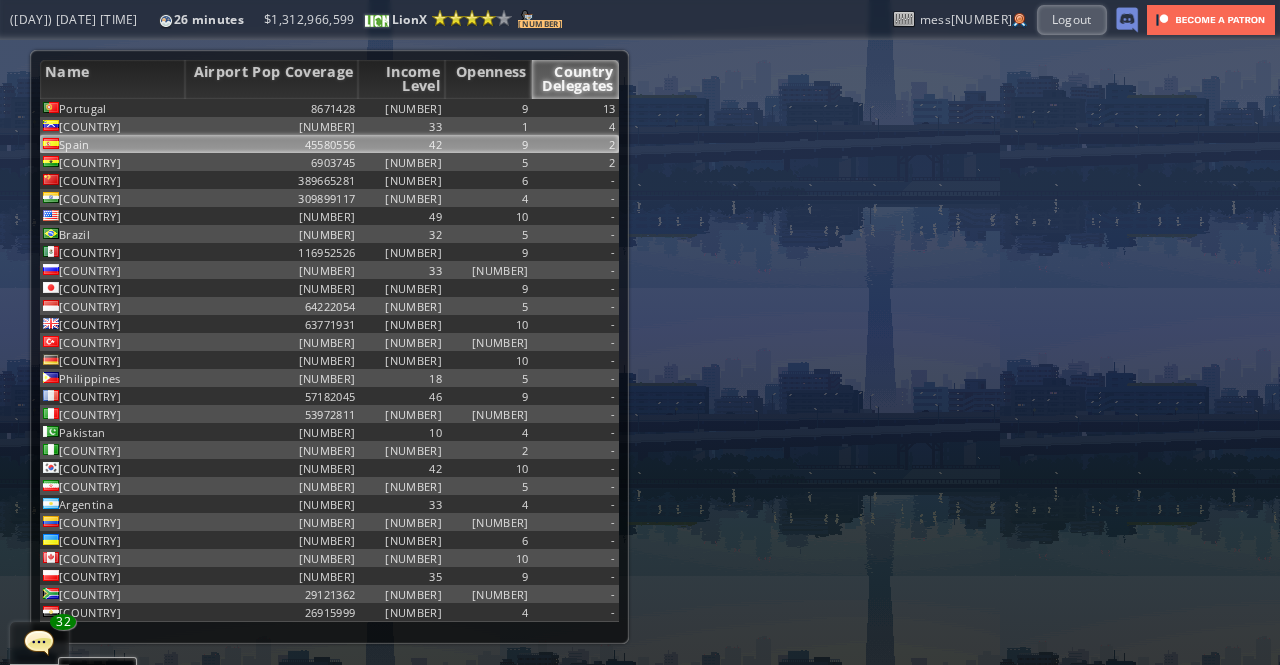 click on "2" at bounding box center [575, 108] 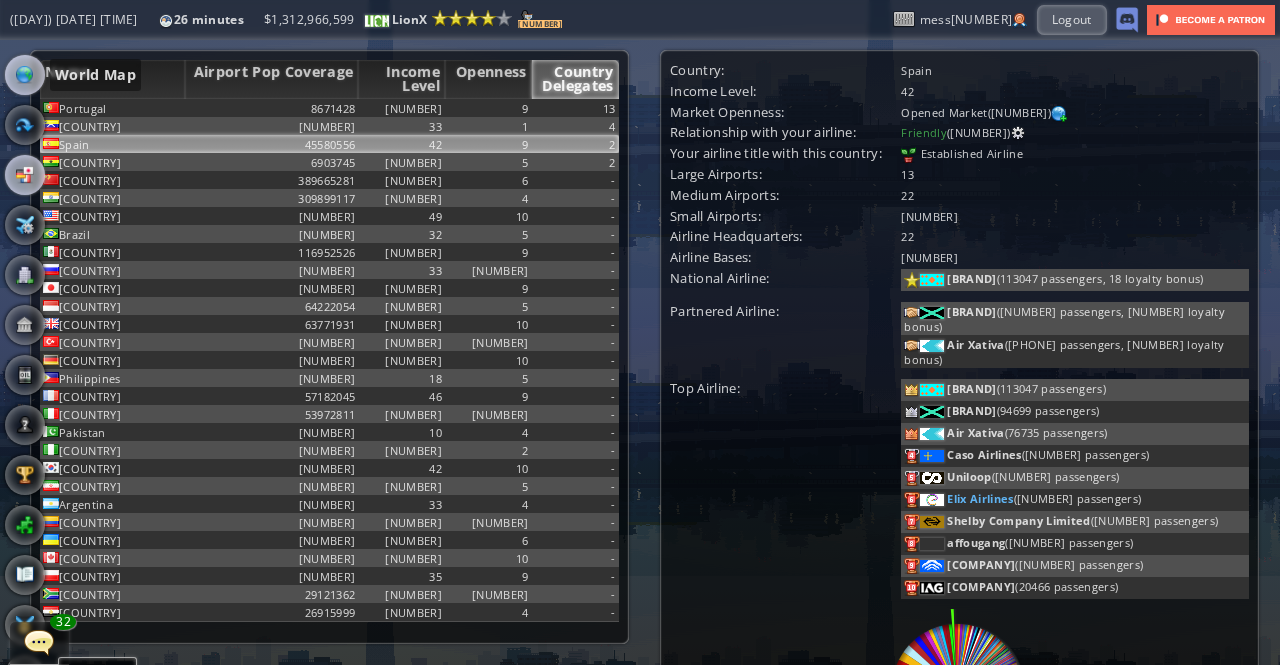 click at bounding box center [25, 75] 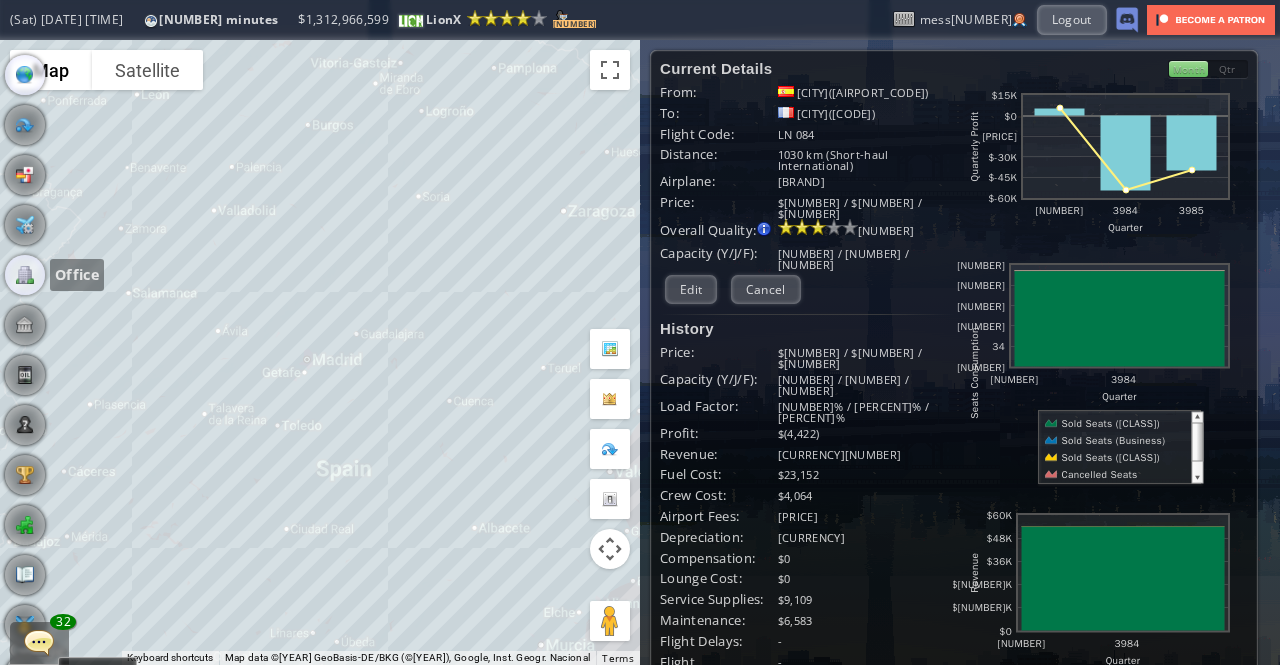 click at bounding box center (25, 275) 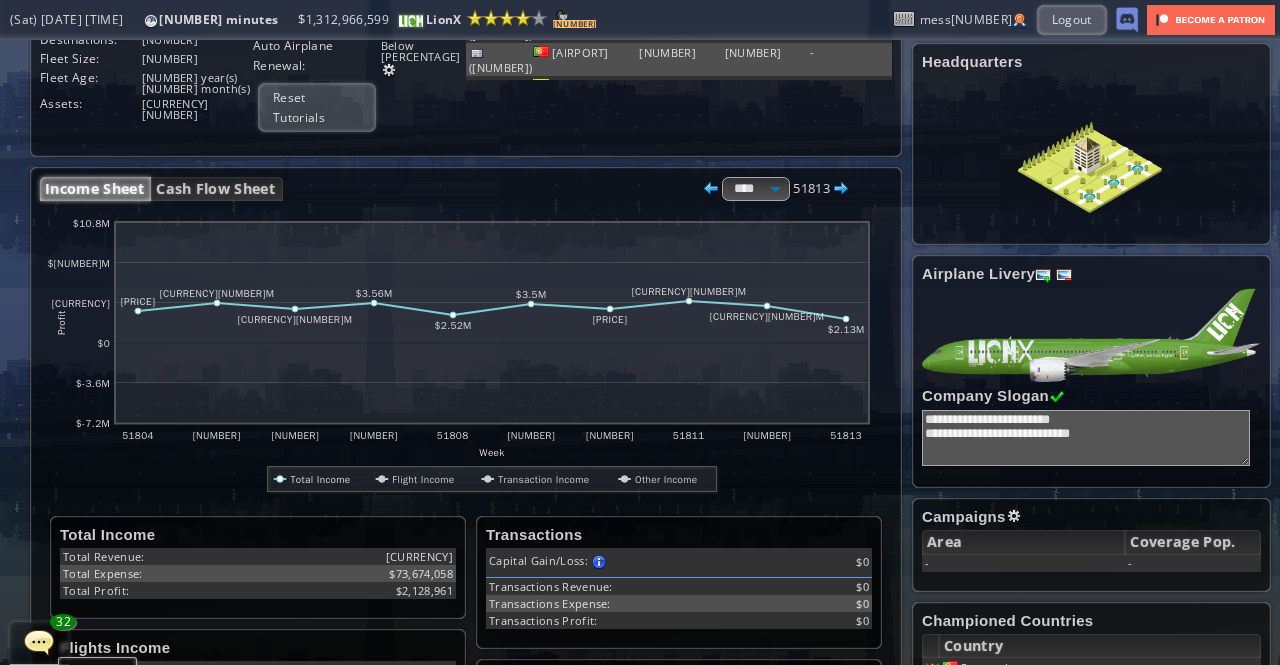 scroll, scrollTop: 150, scrollLeft: 0, axis: vertical 